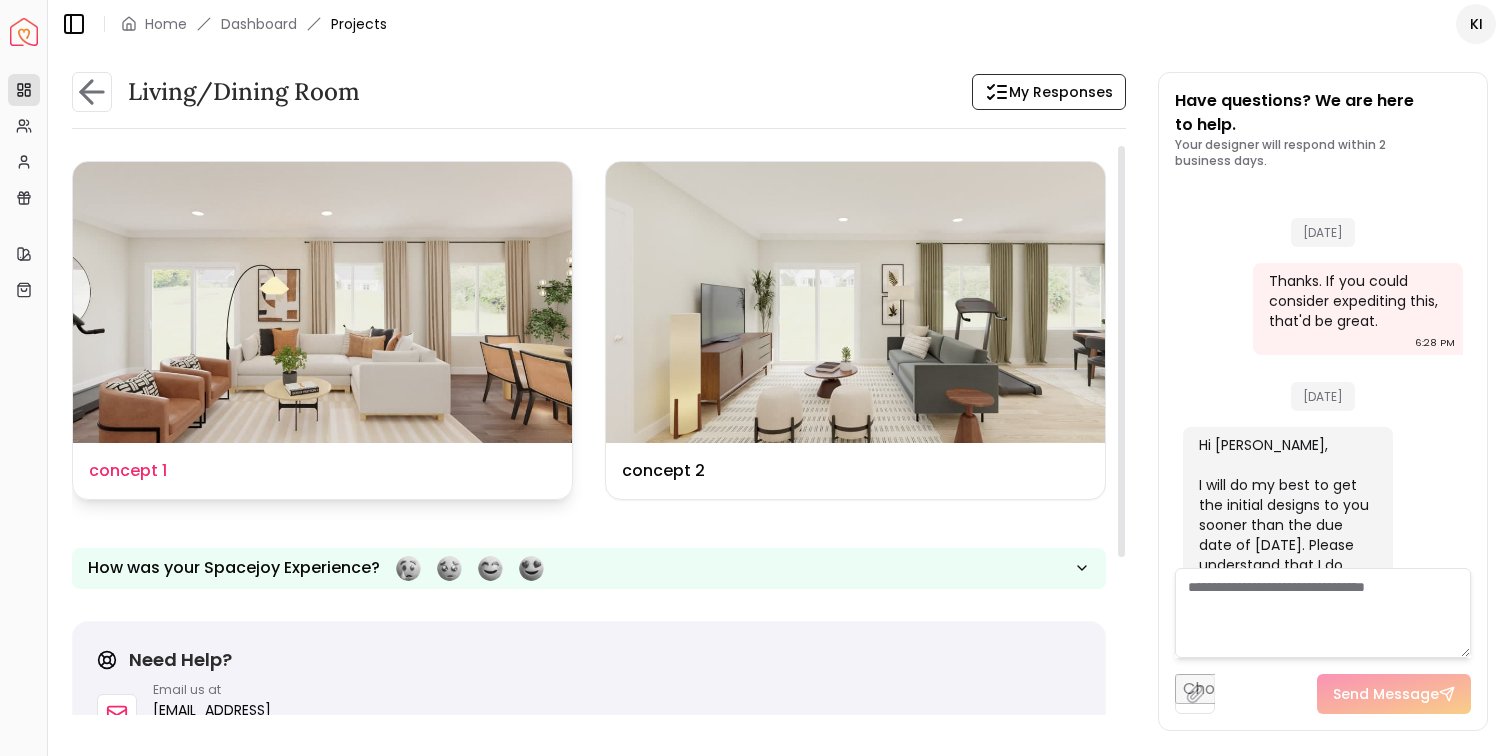 scroll, scrollTop: 0, scrollLeft: 0, axis: both 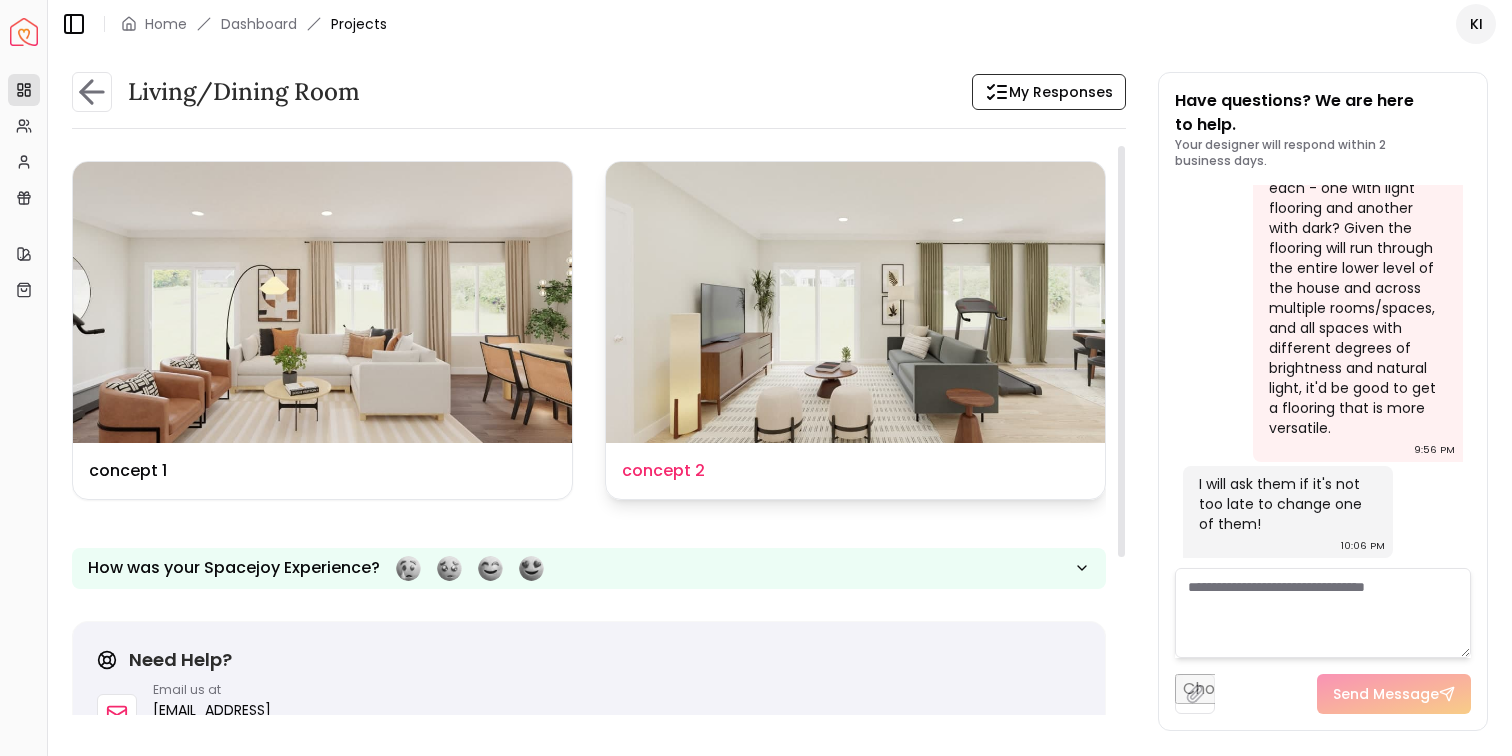click at bounding box center [855, 302] 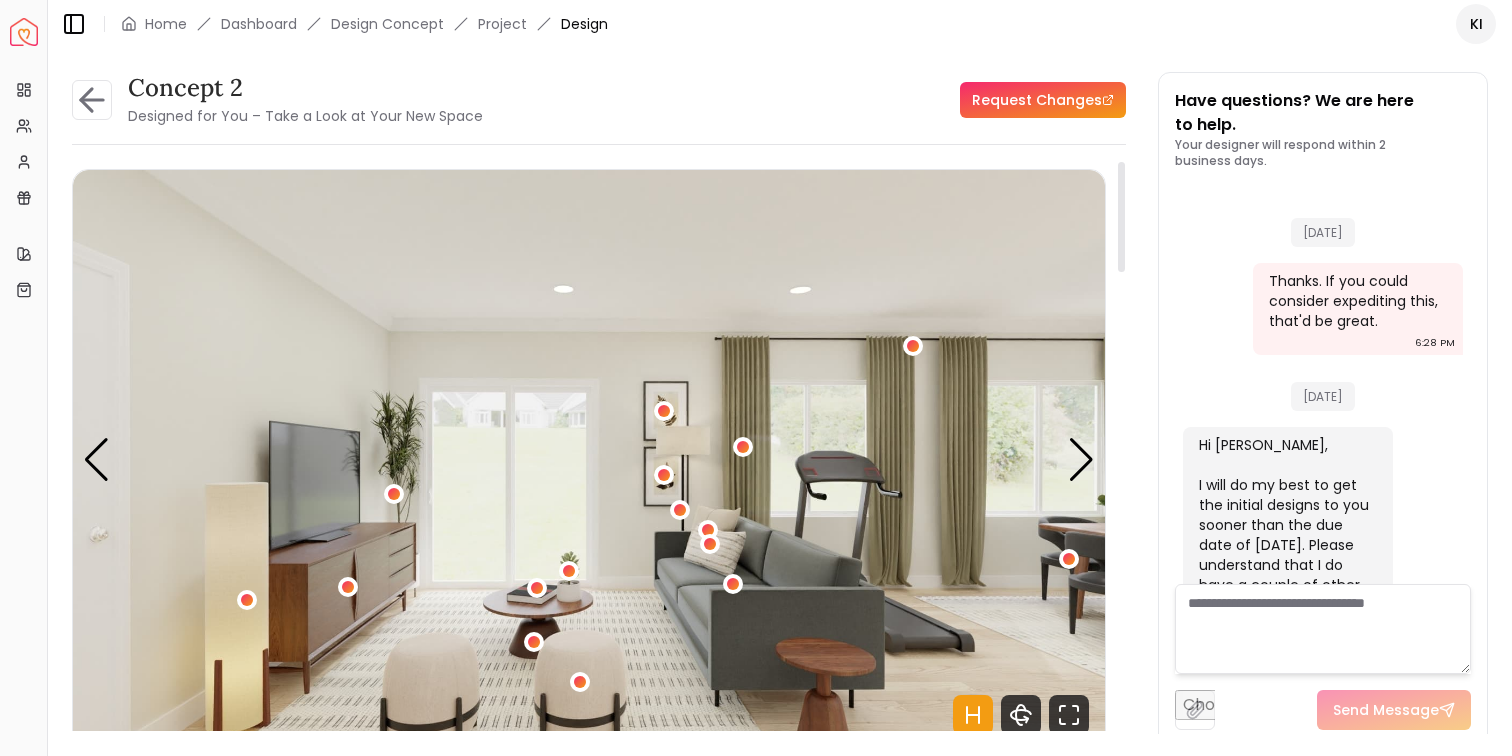 scroll, scrollTop: 1, scrollLeft: 0, axis: vertical 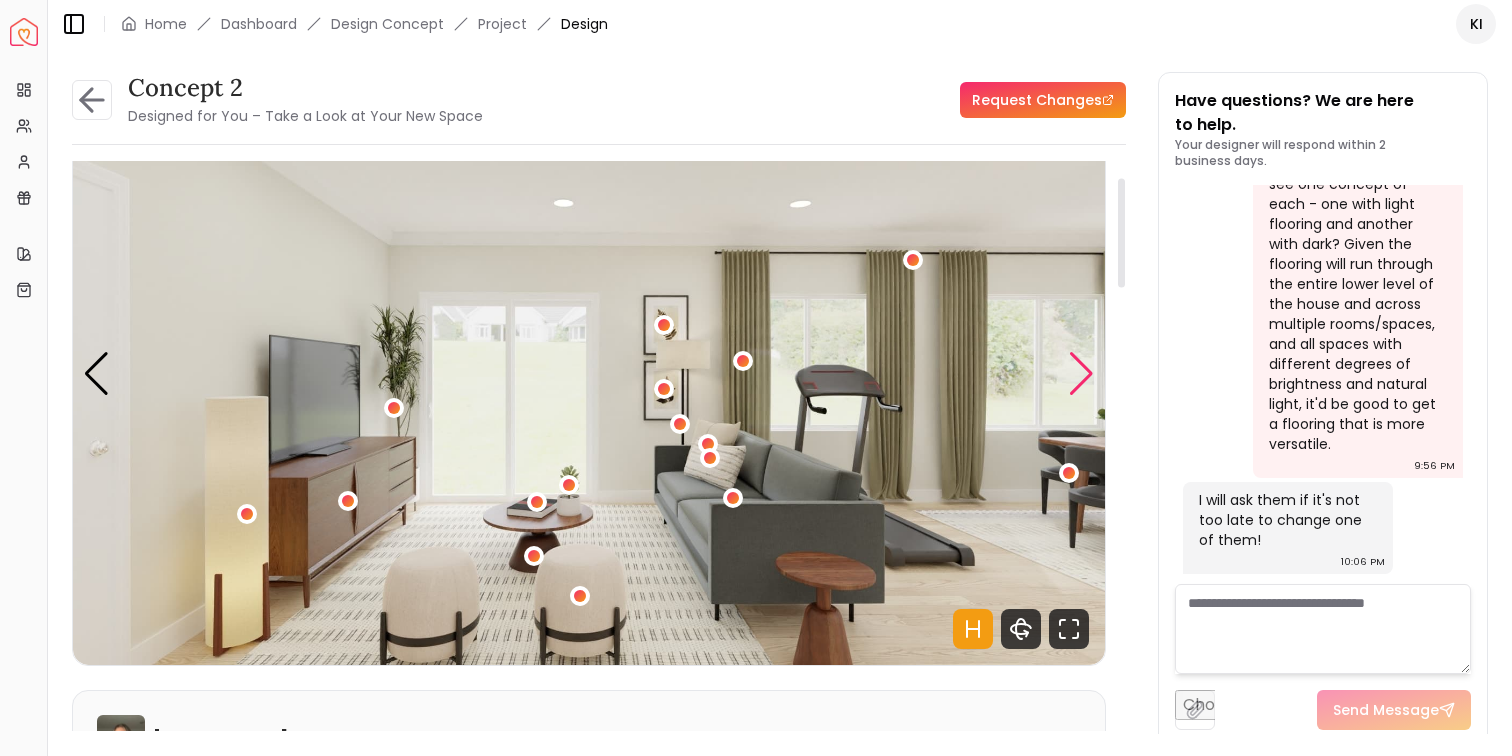 click at bounding box center [1081, 374] 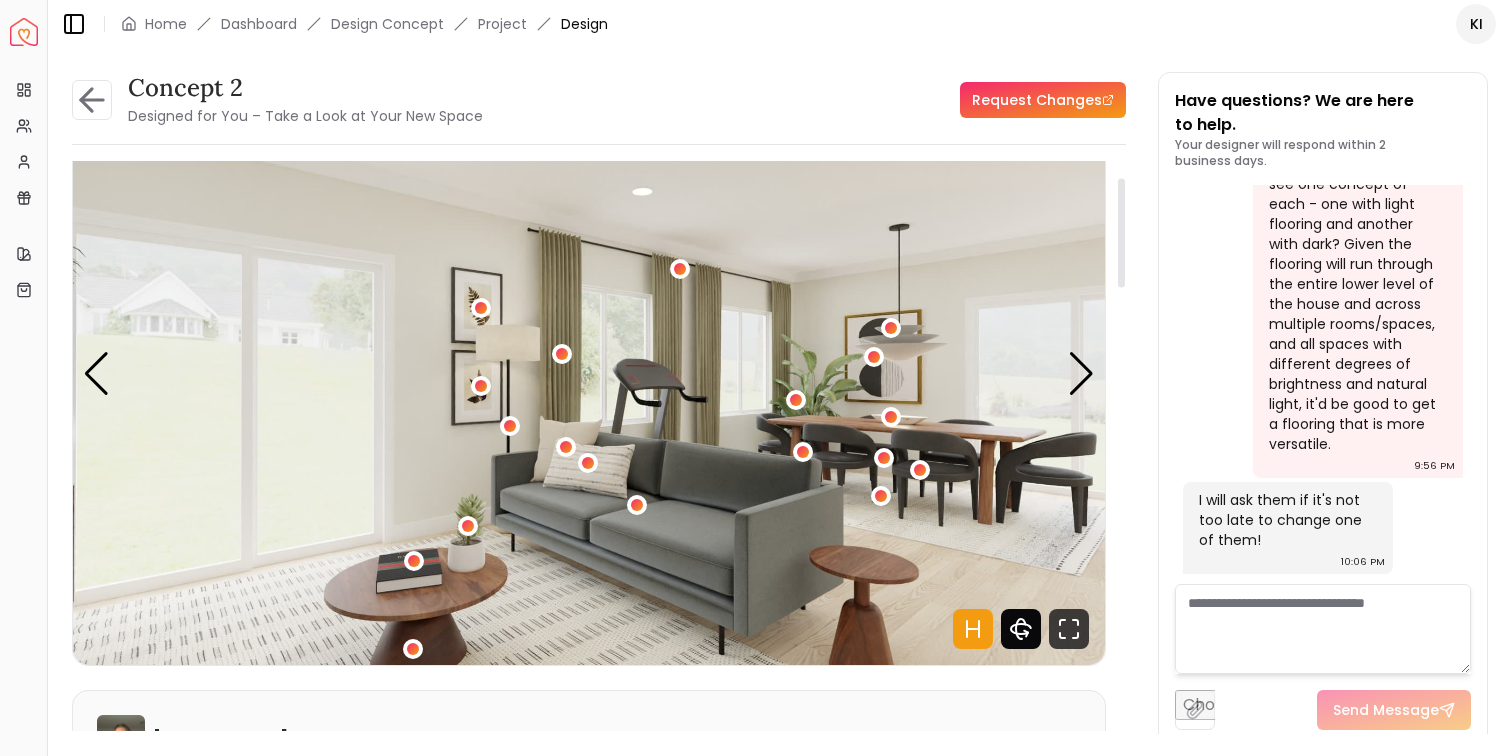 click 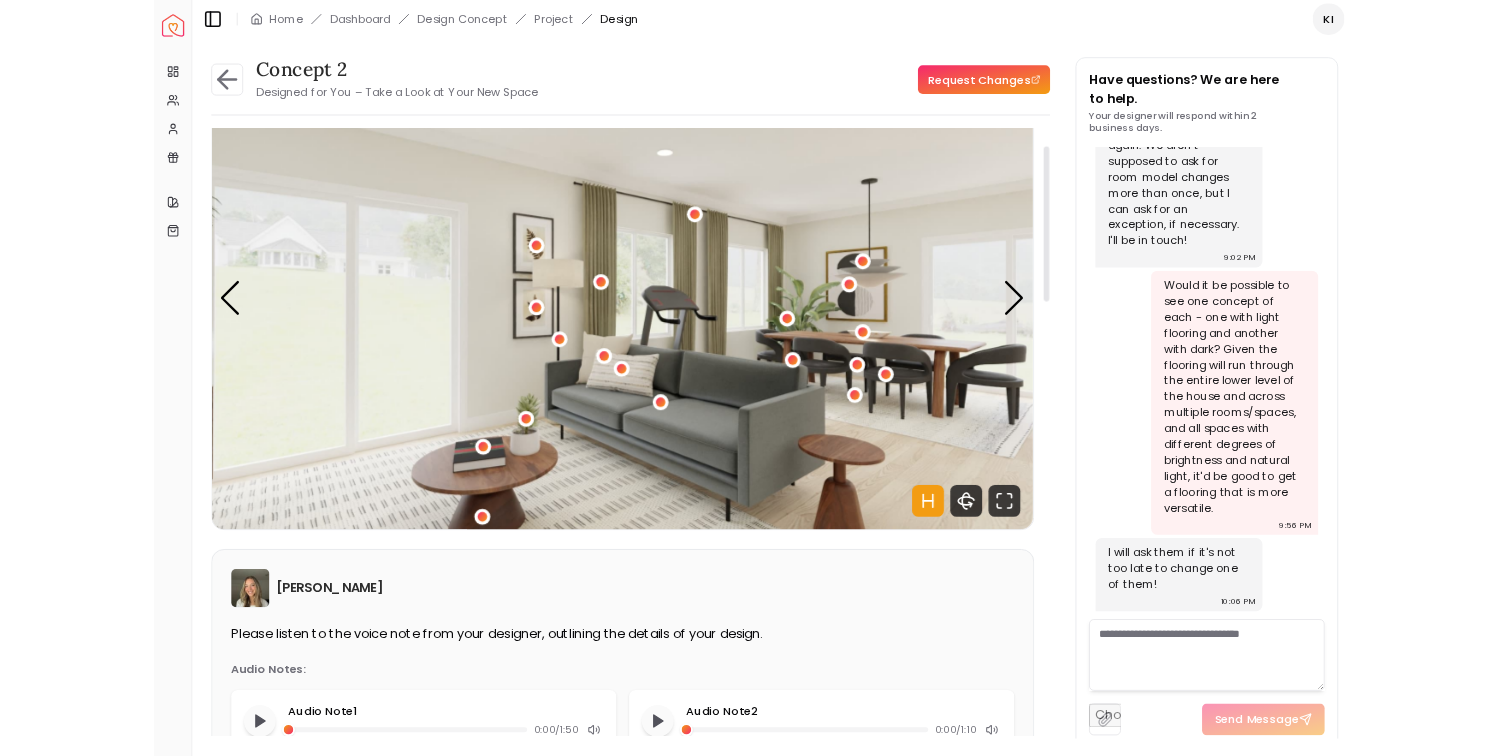 scroll, scrollTop: 3755, scrollLeft: 0, axis: vertical 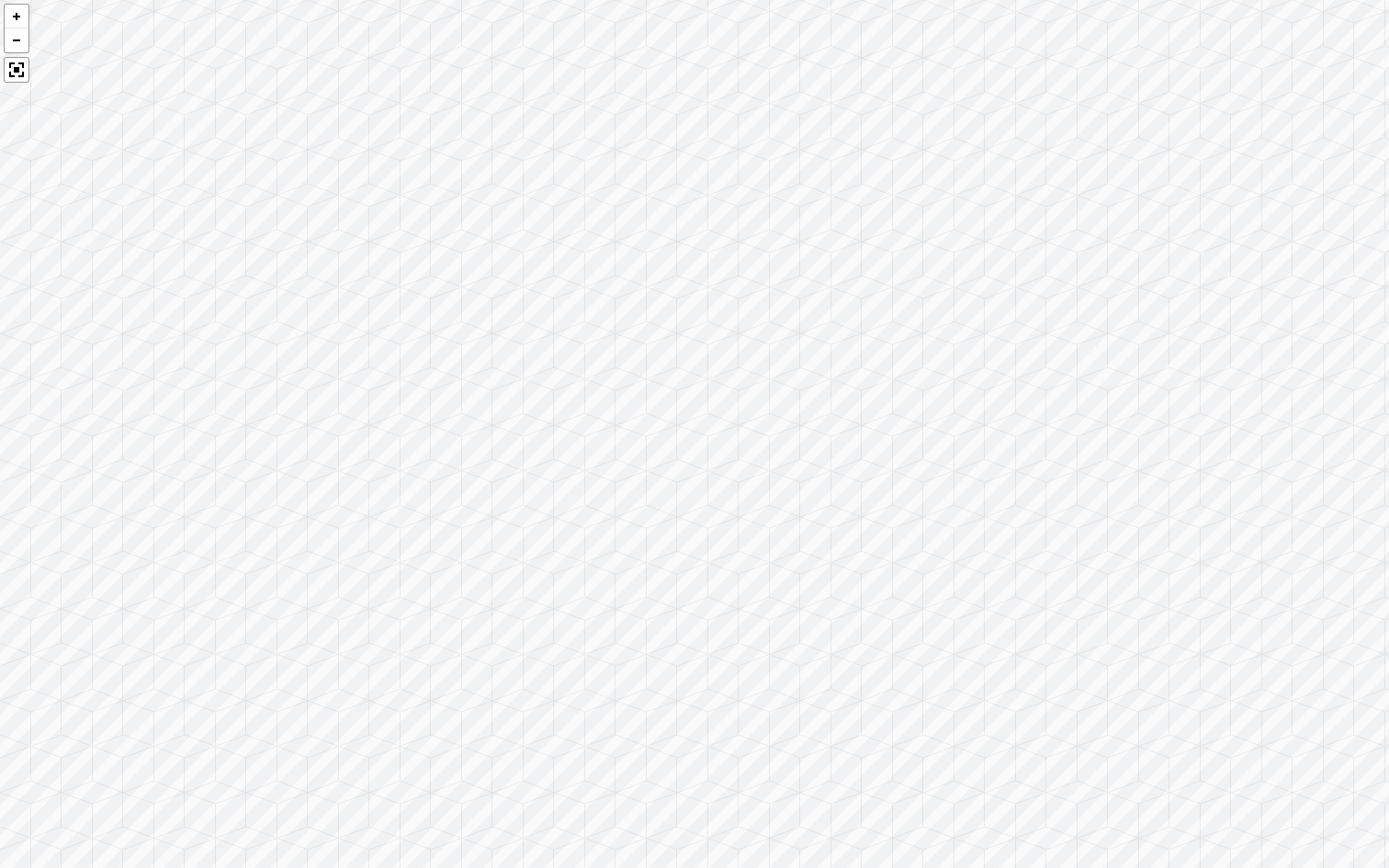 drag, startPoint x: 825, startPoint y: 539, endPoint x: 0, endPoint y: 424, distance: 832.97659 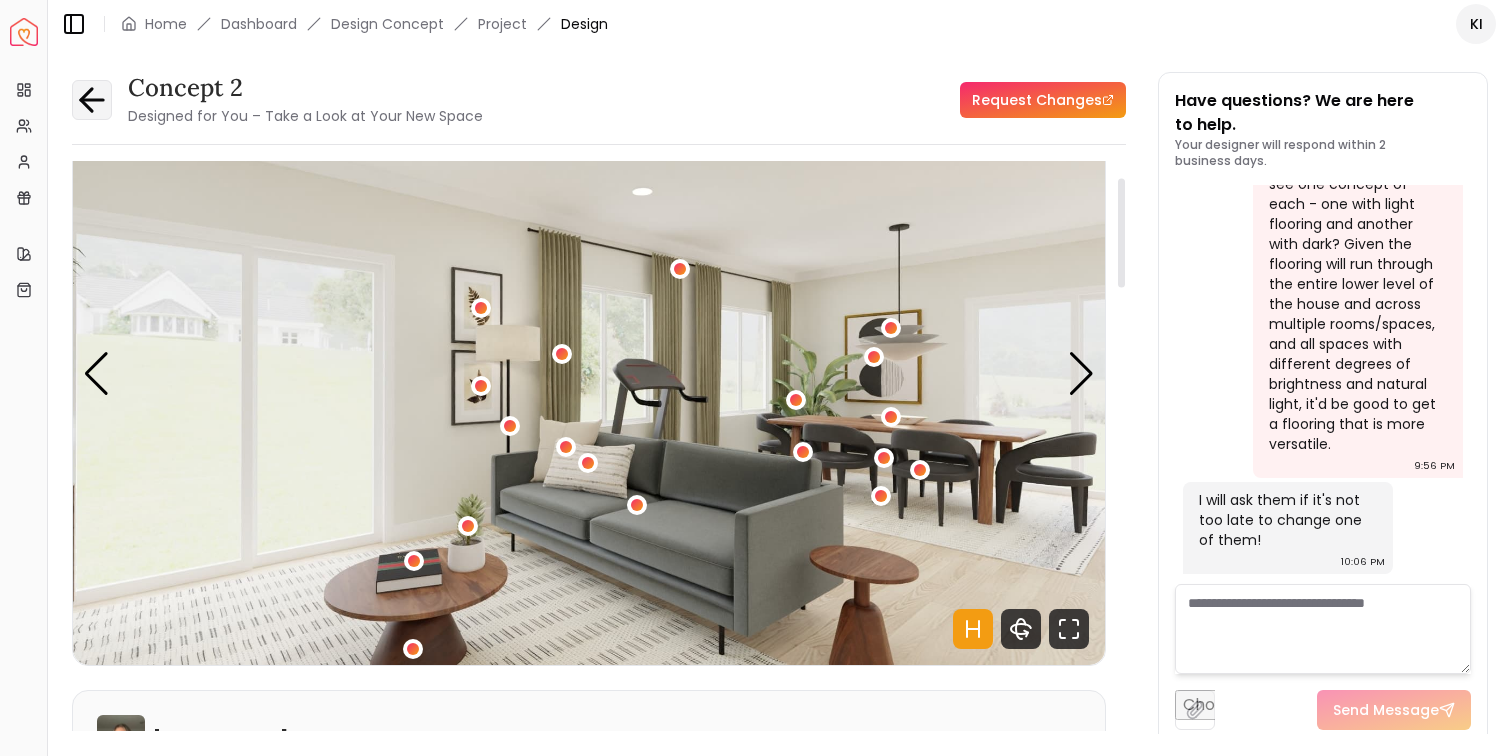 click 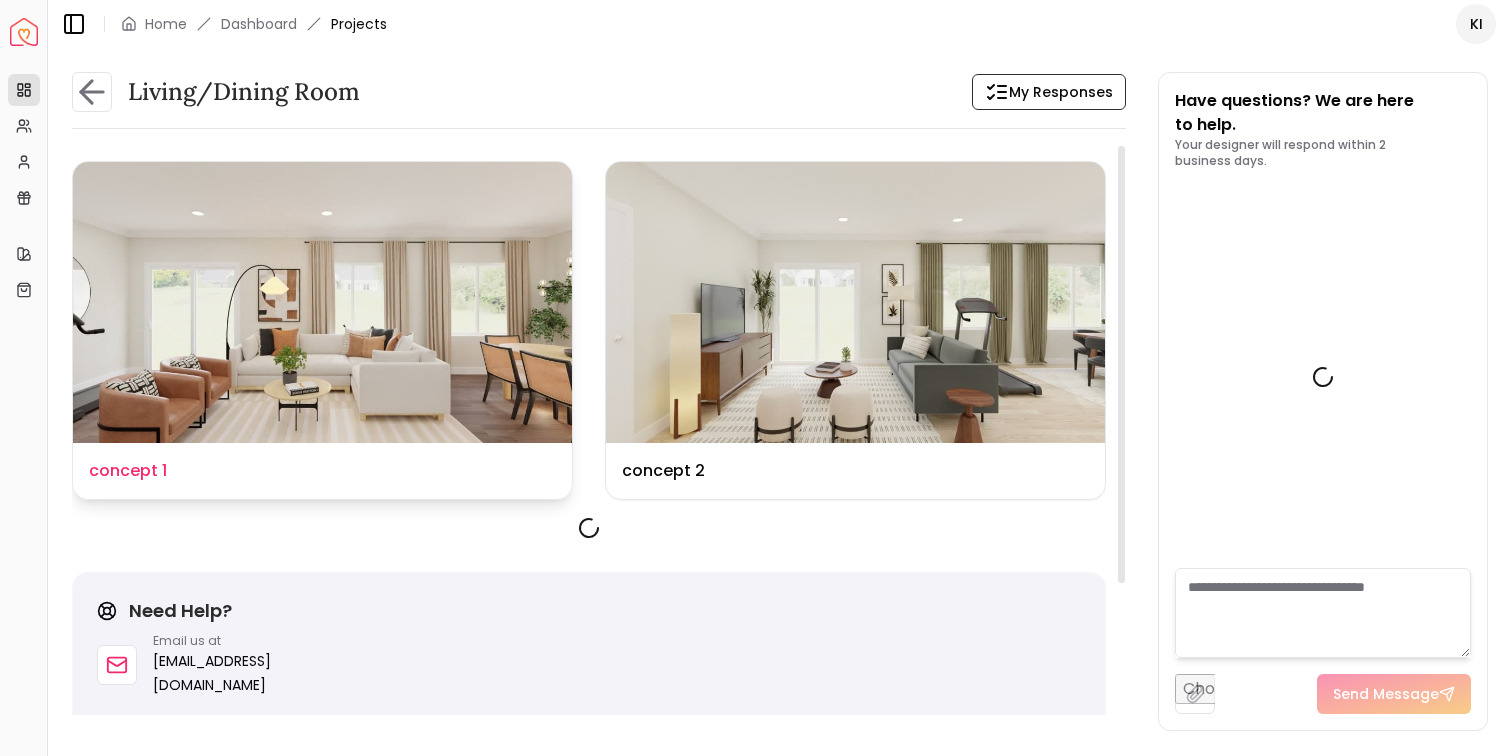click at bounding box center (322, 302) 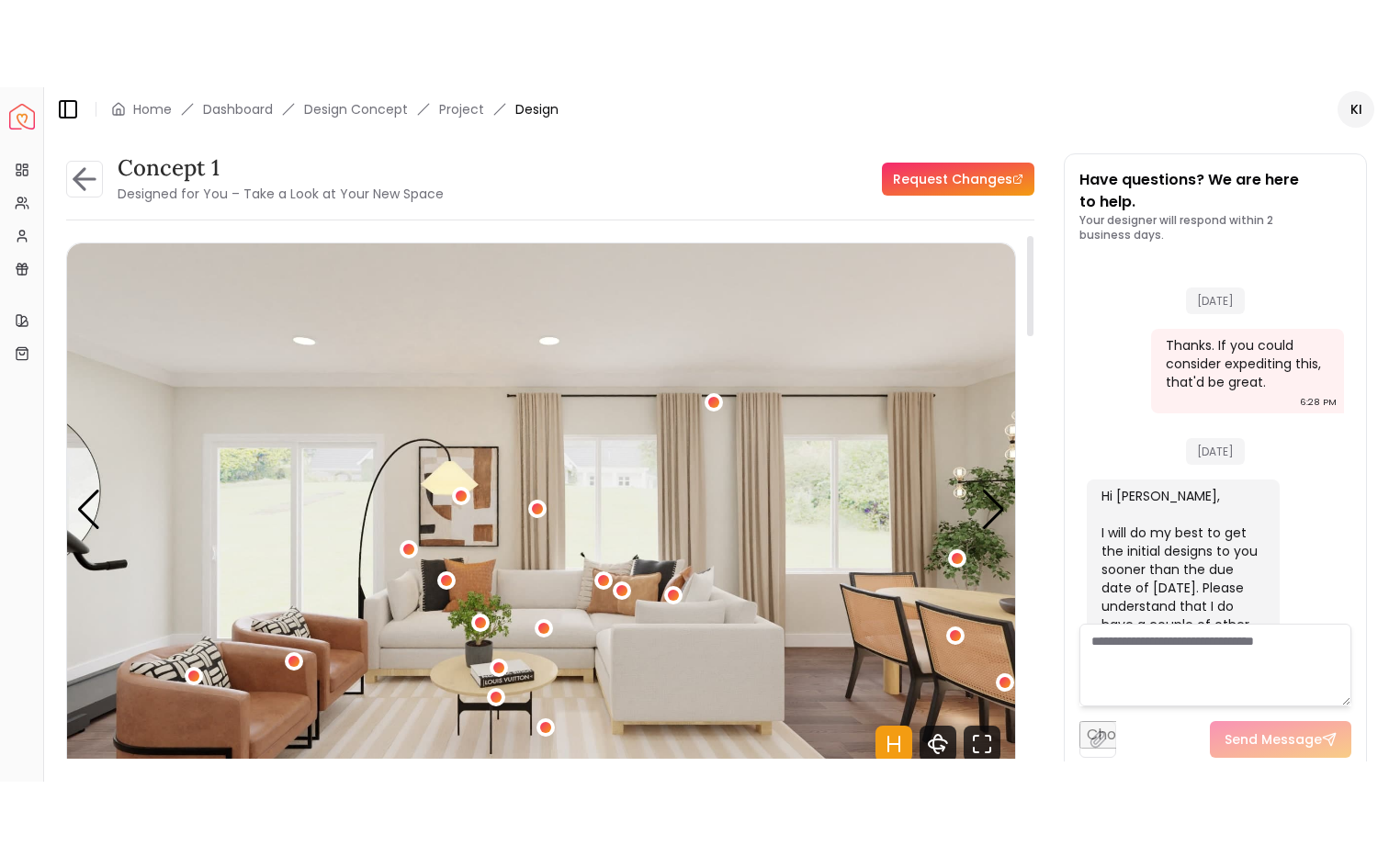 scroll, scrollTop: 3627, scrollLeft: 0, axis: vertical 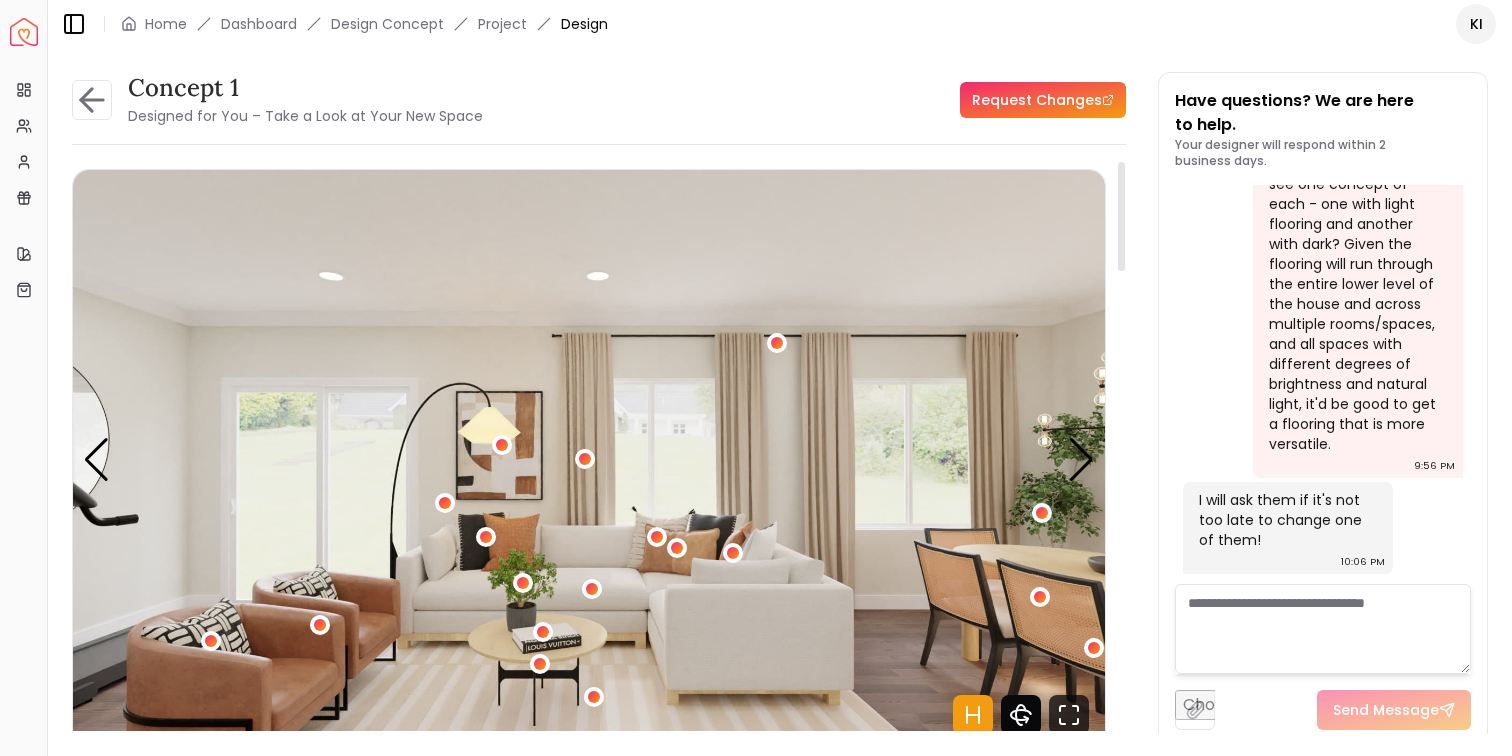 click 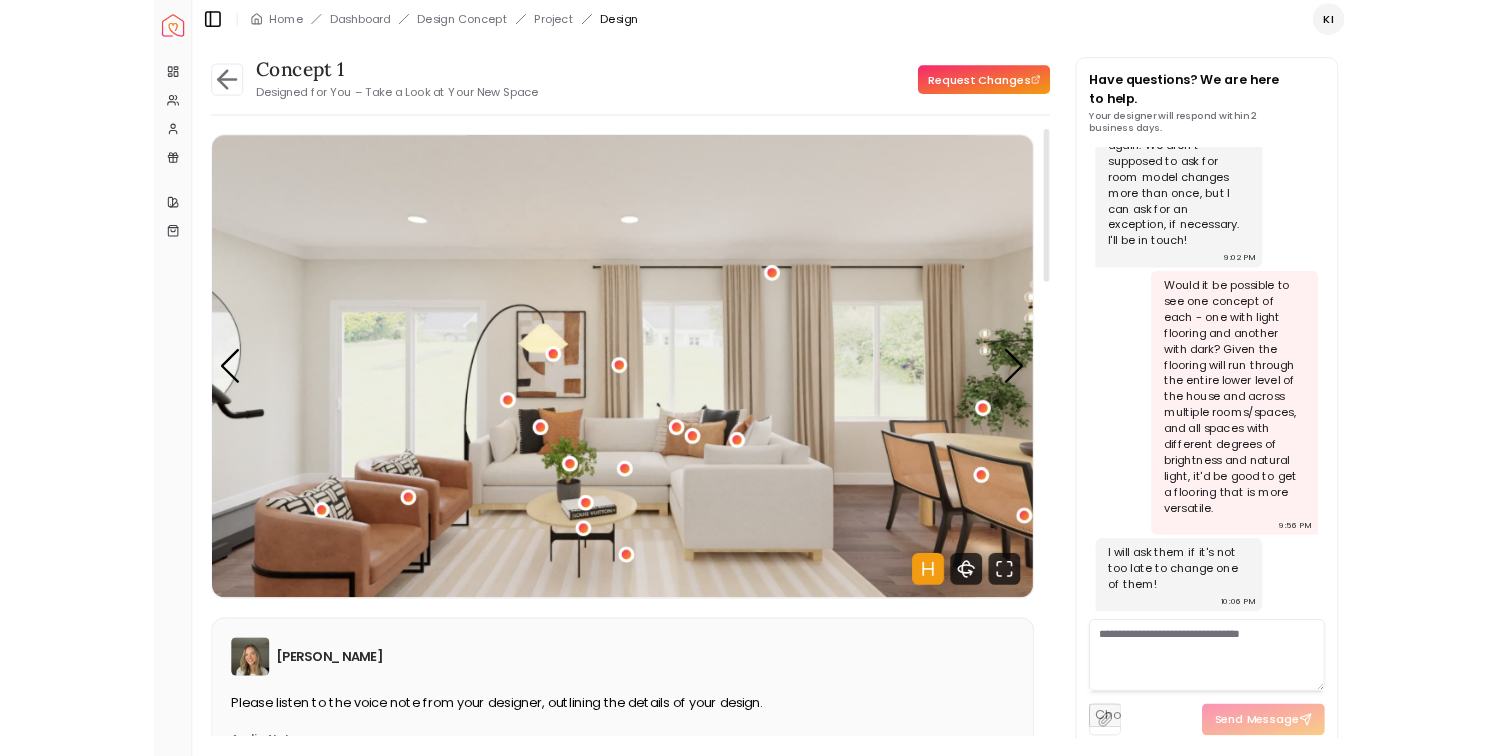 scroll, scrollTop: 3755, scrollLeft: 0, axis: vertical 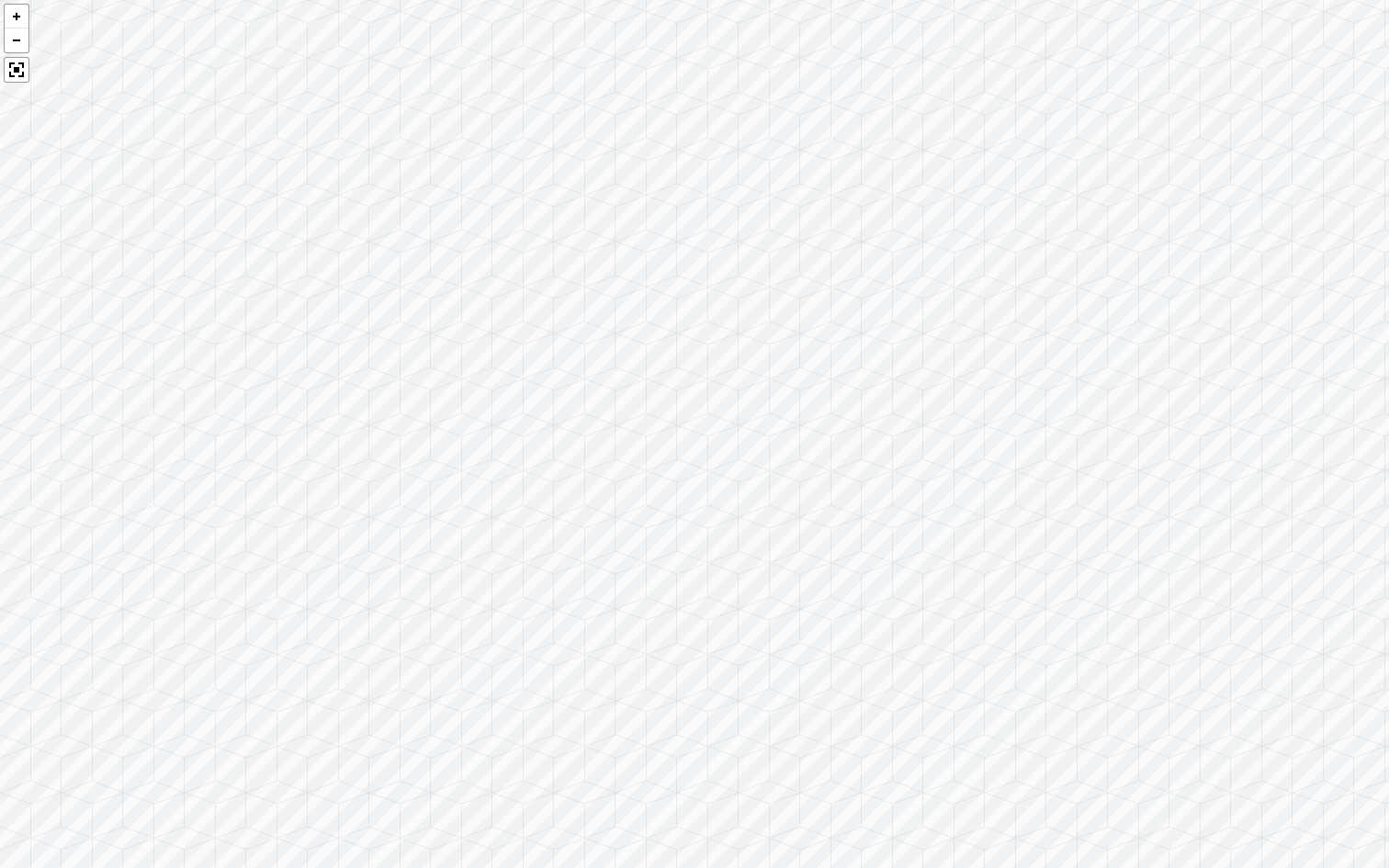 drag, startPoint x: 882, startPoint y: 580, endPoint x: 1162, endPoint y: 405, distance: 330.18934 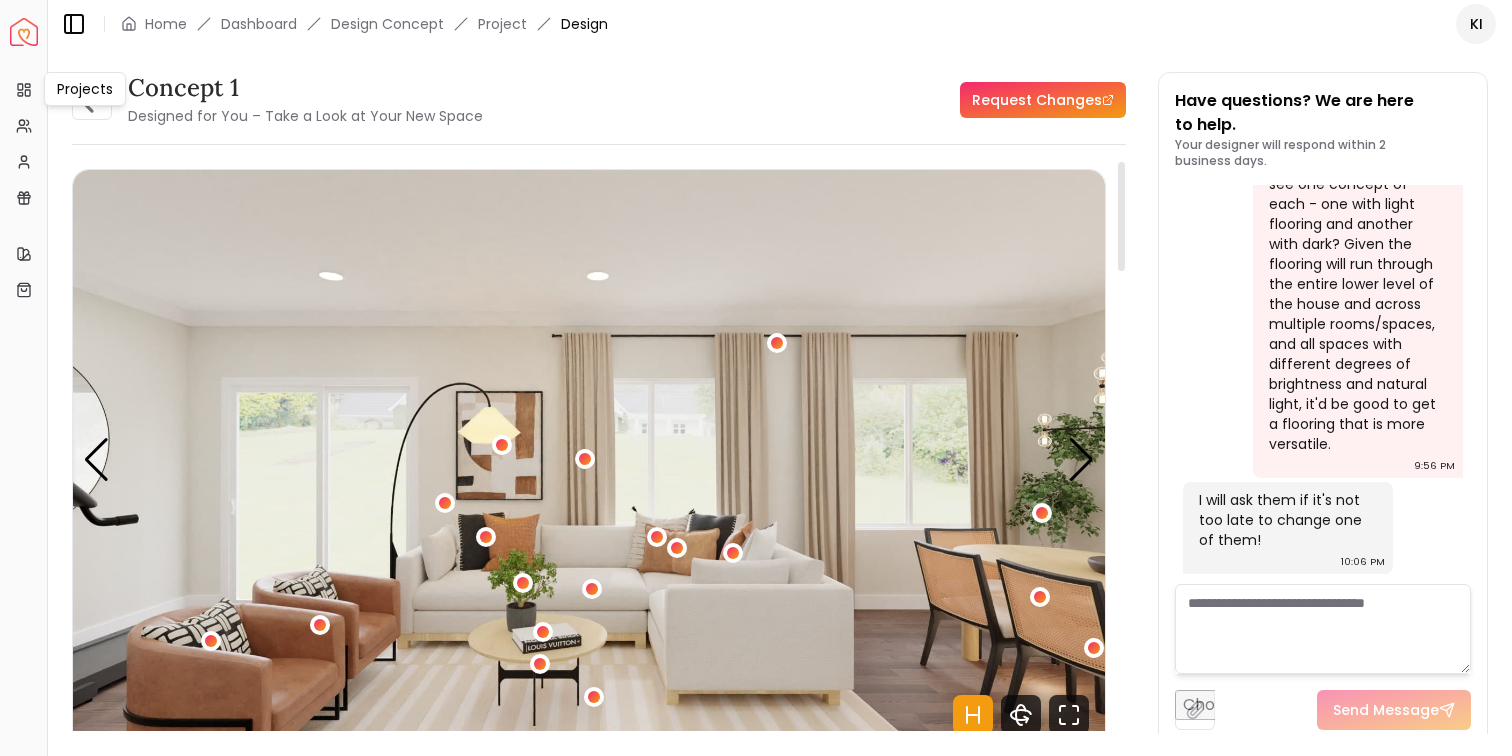 scroll, scrollTop: 0, scrollLeft: 0, axis: both 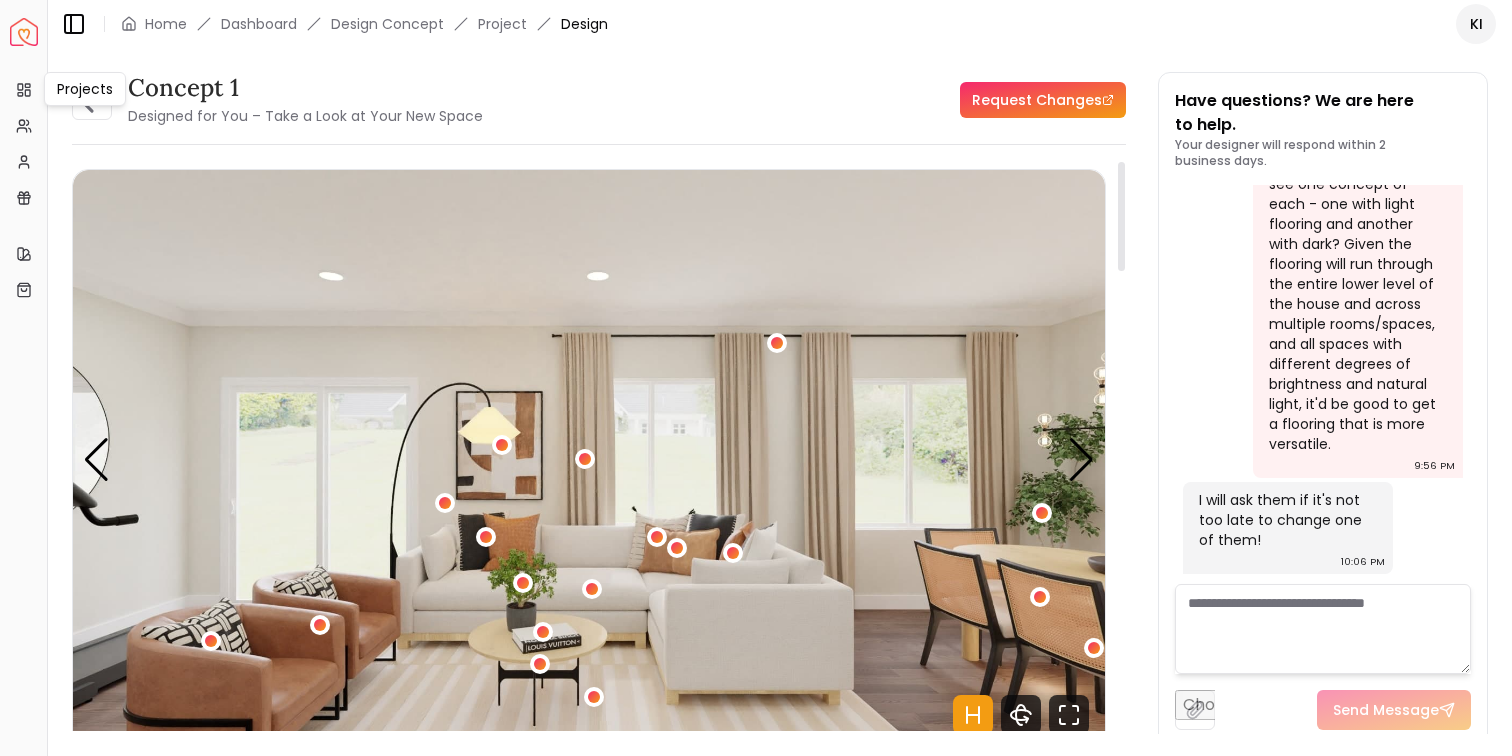 click on "Projects Projects" at bounding box center [85, 89] 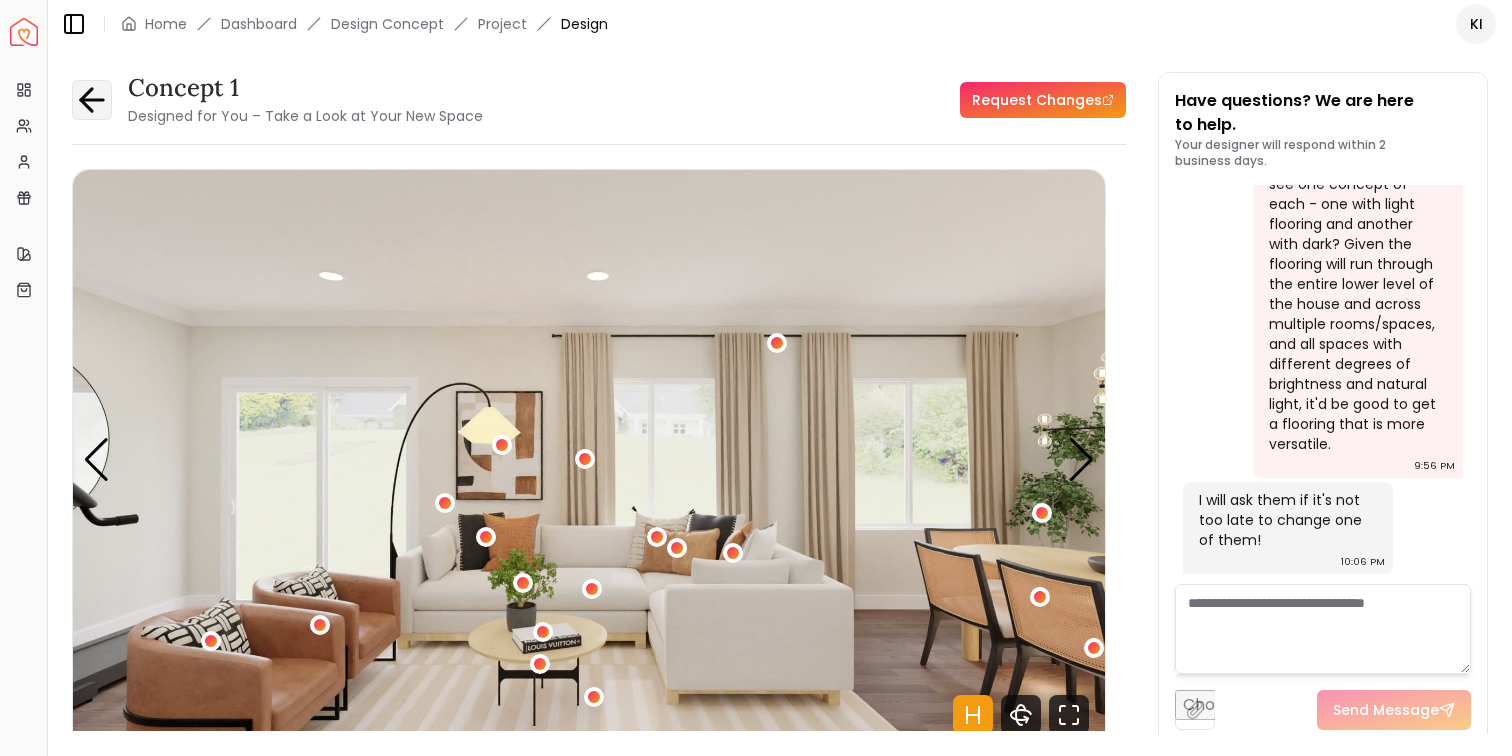 click 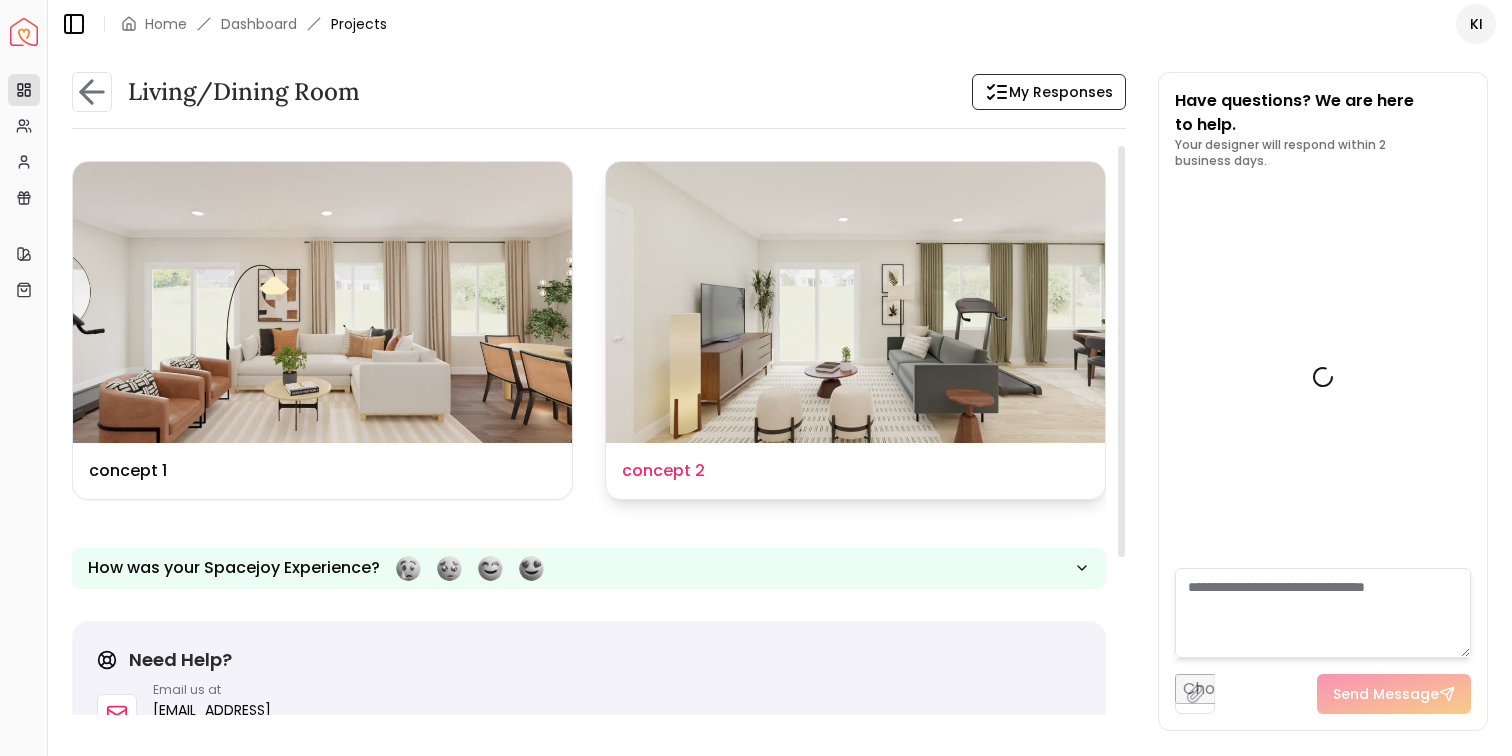 click at bounding box center [855, 302] 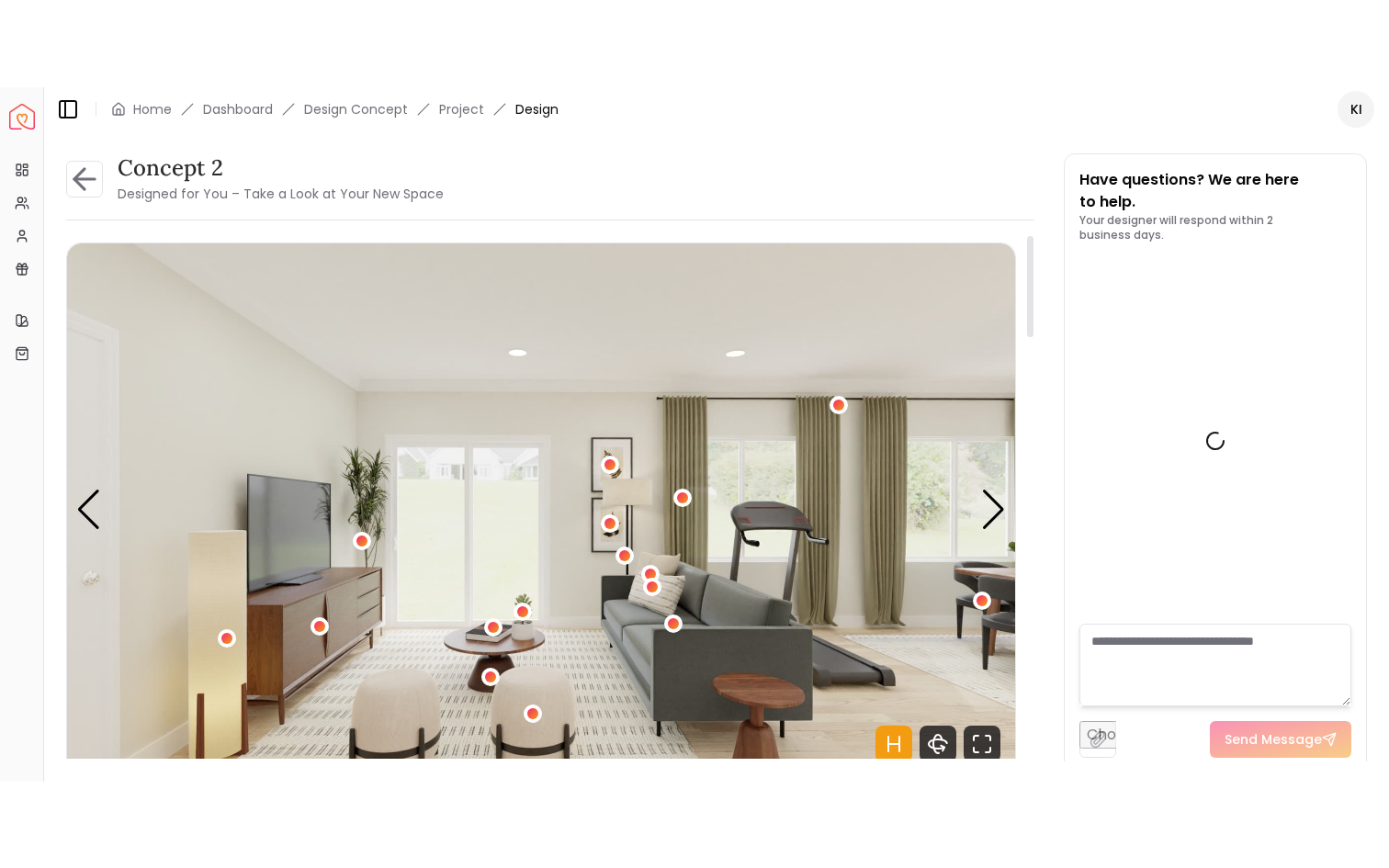 scroll, scrollTop: 3627, scrollLeft: 0, axis: vertical 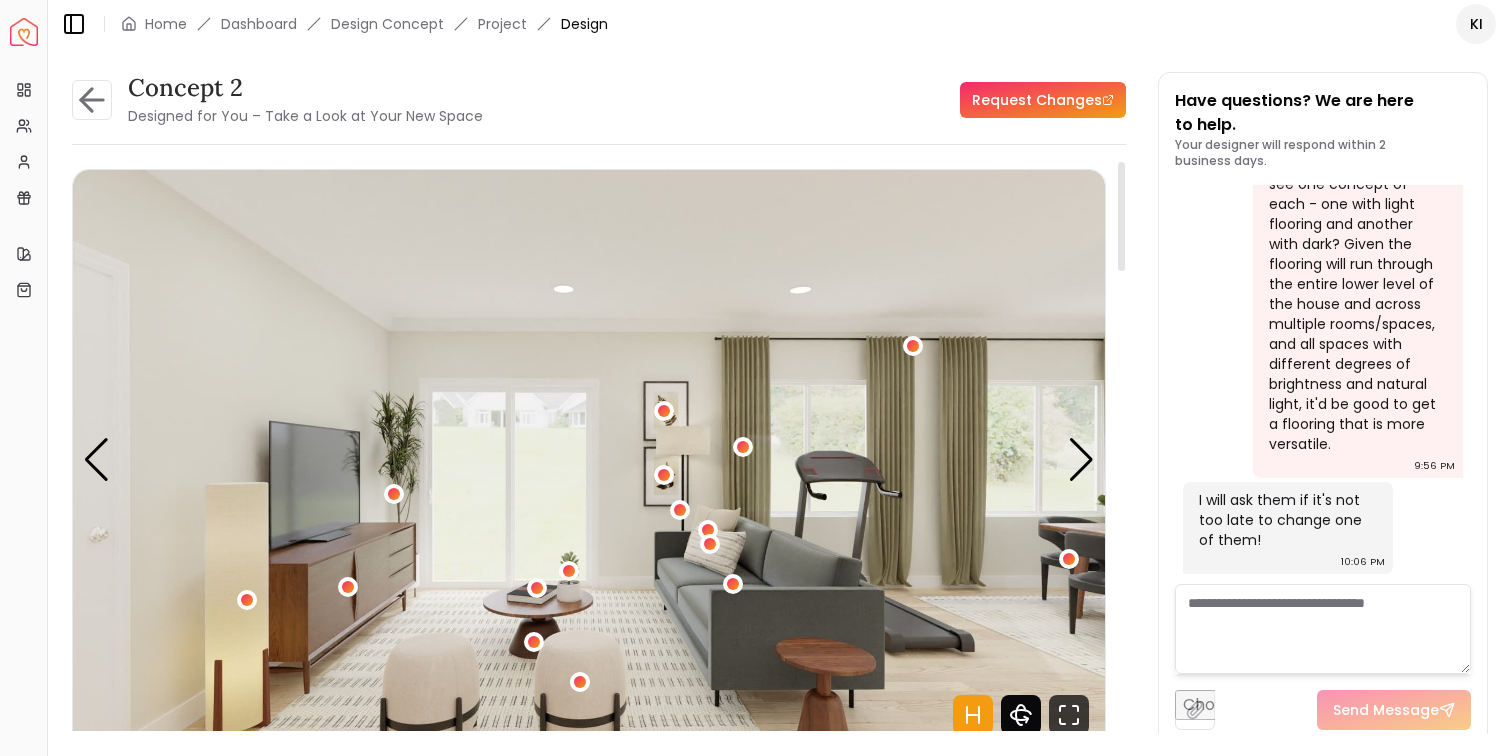 click 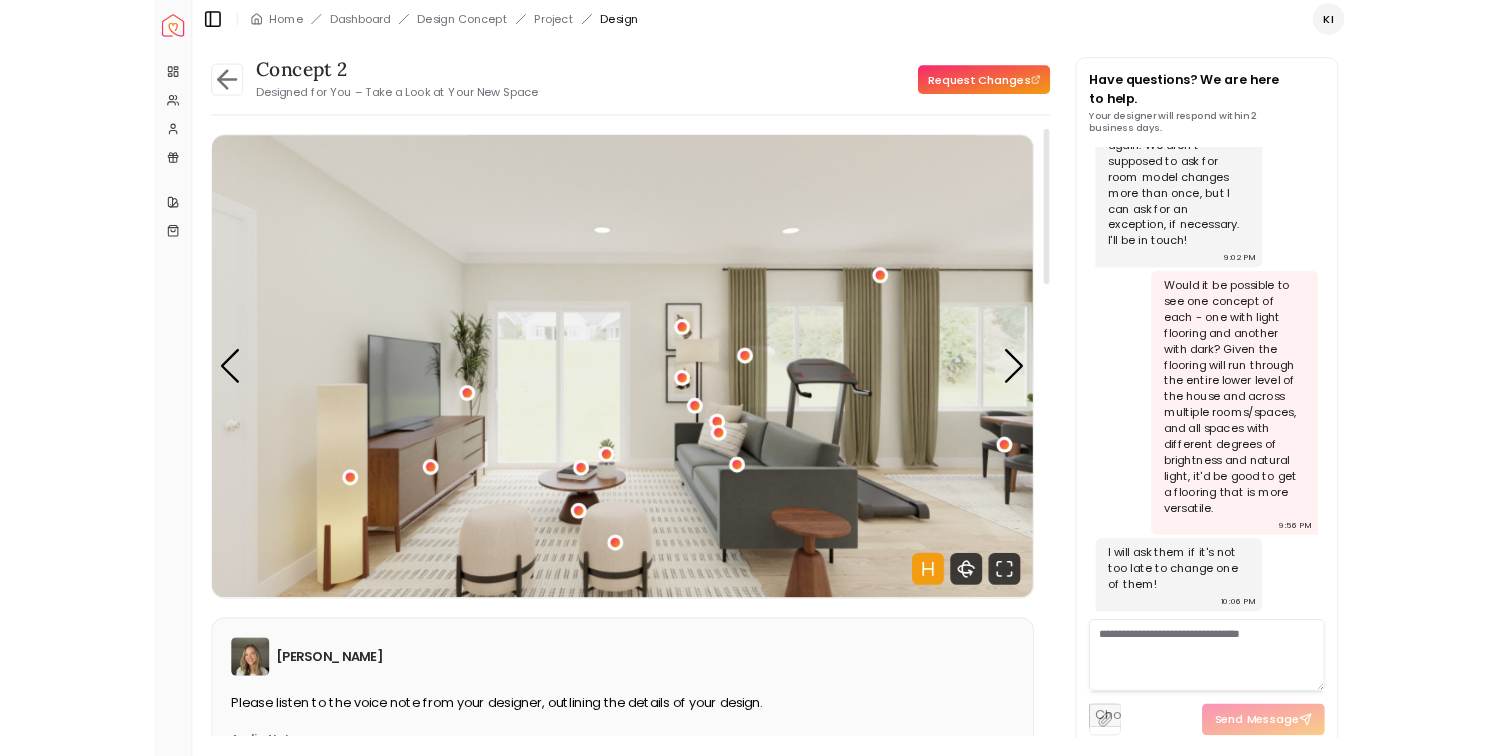 scroll, scrollTop: 3755, scrollLeft: 0, axis: vertical 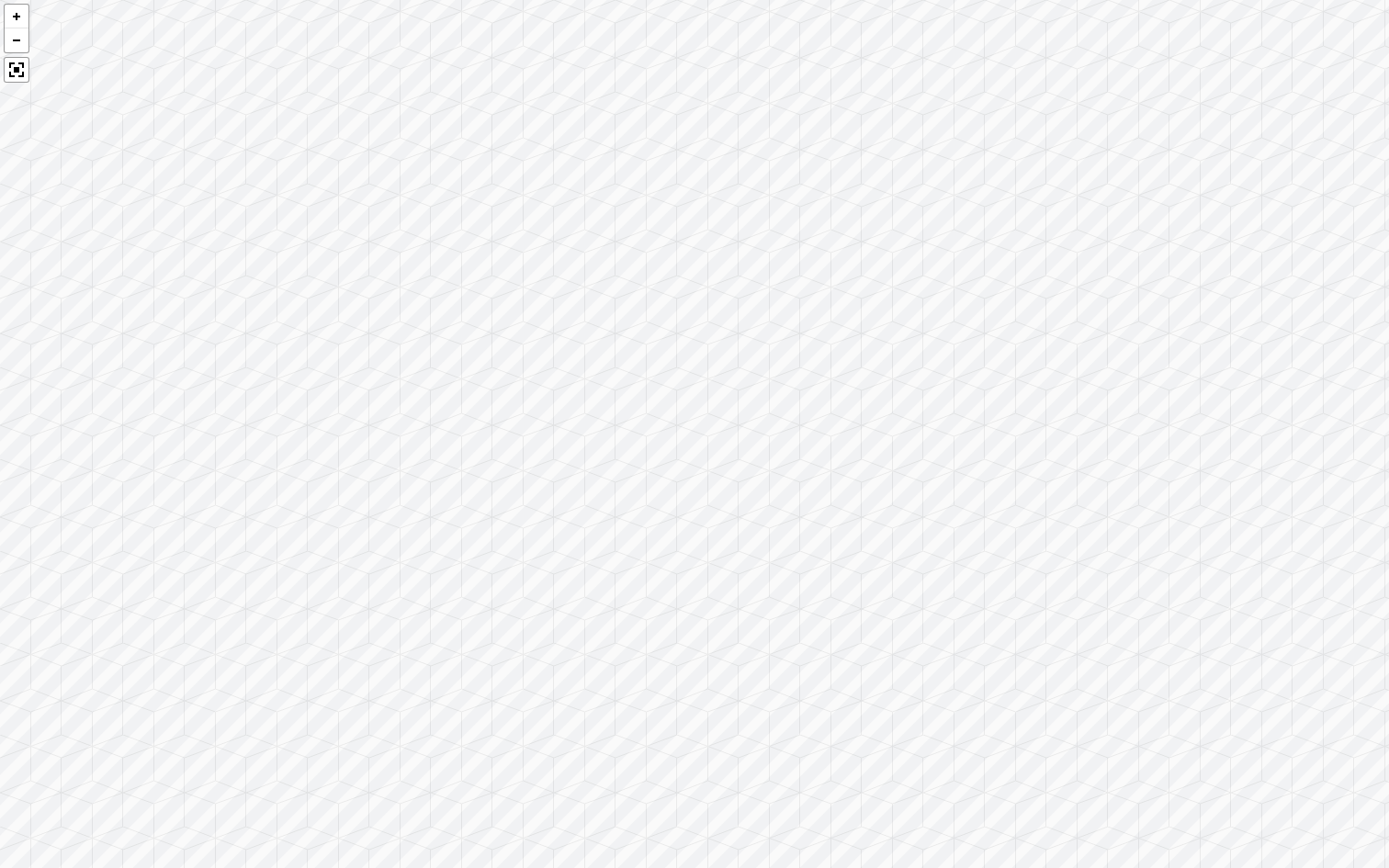 drag, startPoint x: 956, startPoint y: 487, endPoint x: 569, endPoint y: 529, distance: 389.2724 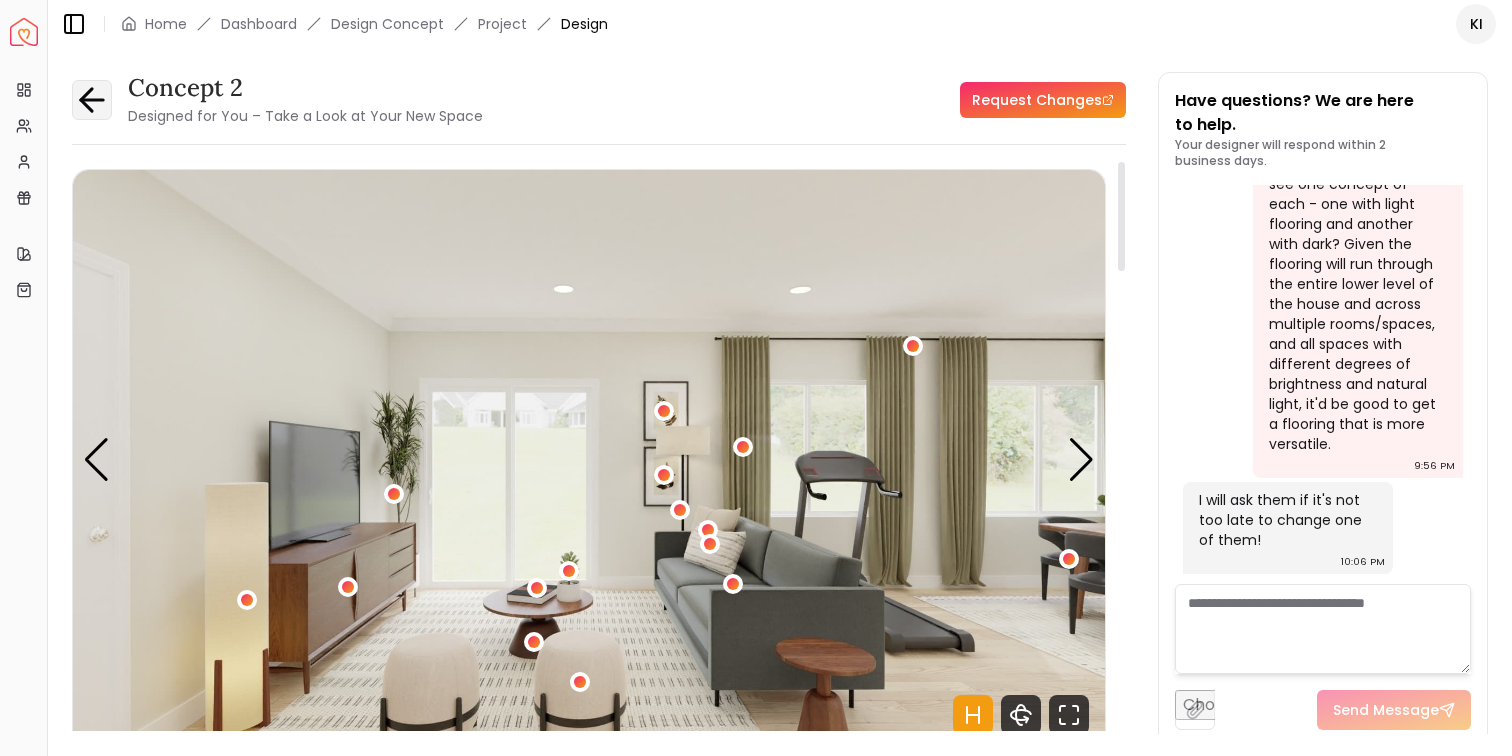 click 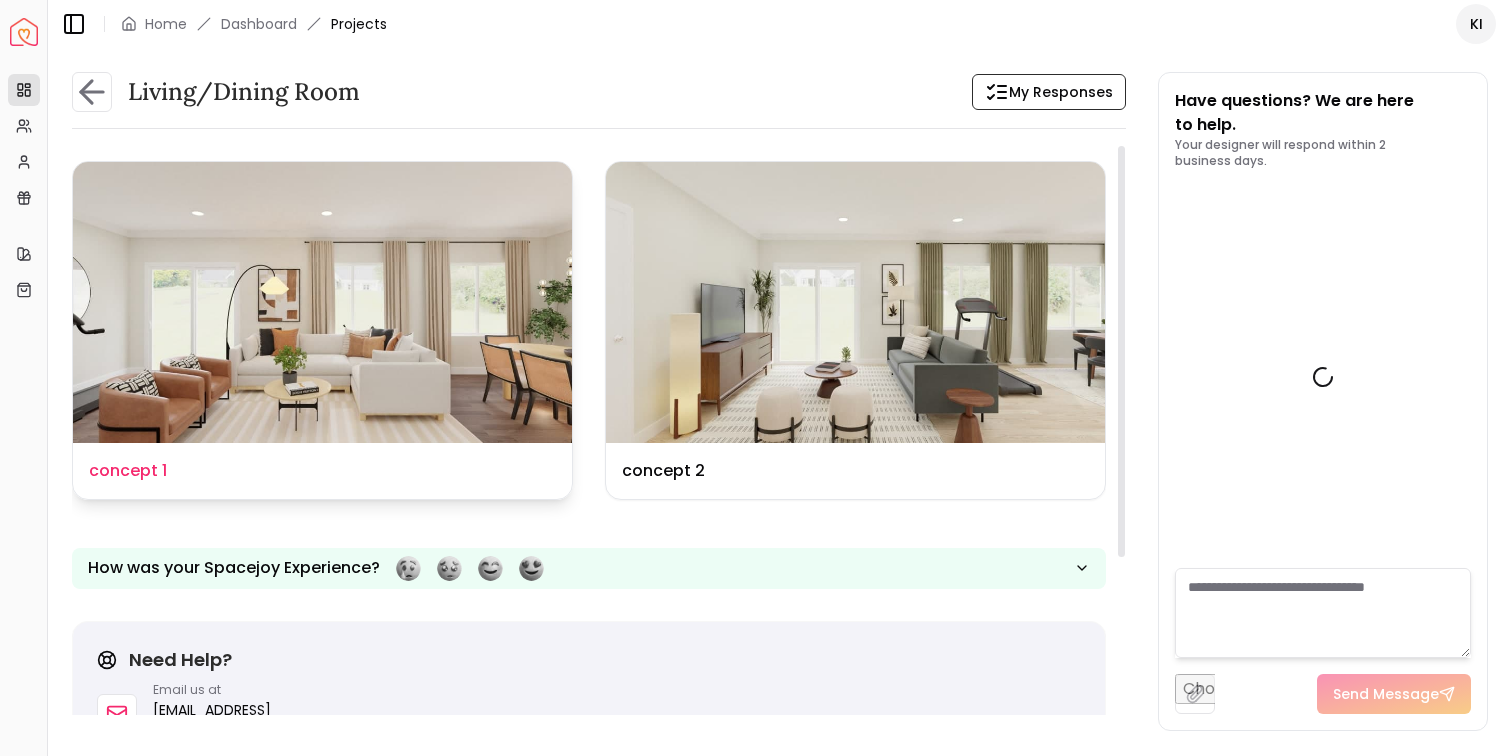 click at bounding box center [322, 302] 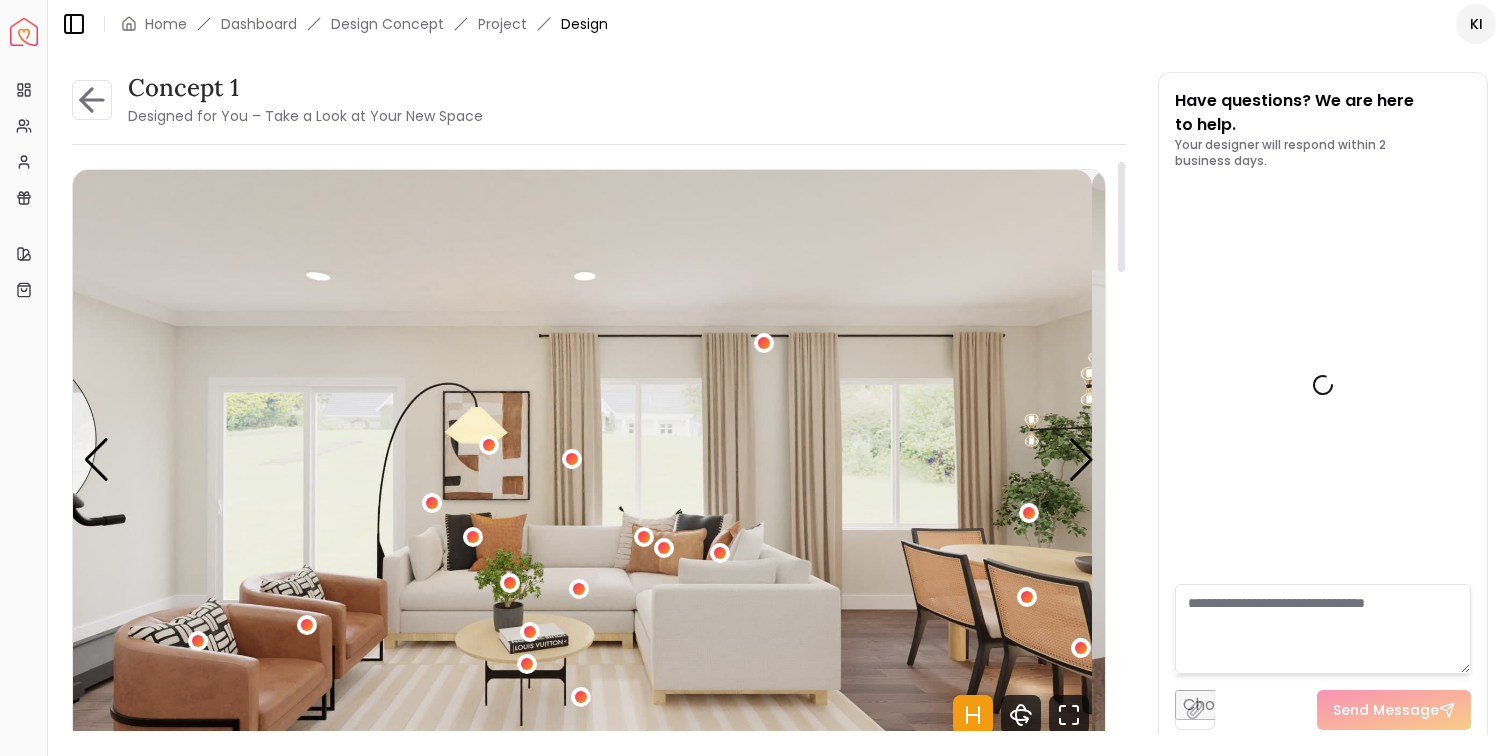 click at bounding box center (576, 460) 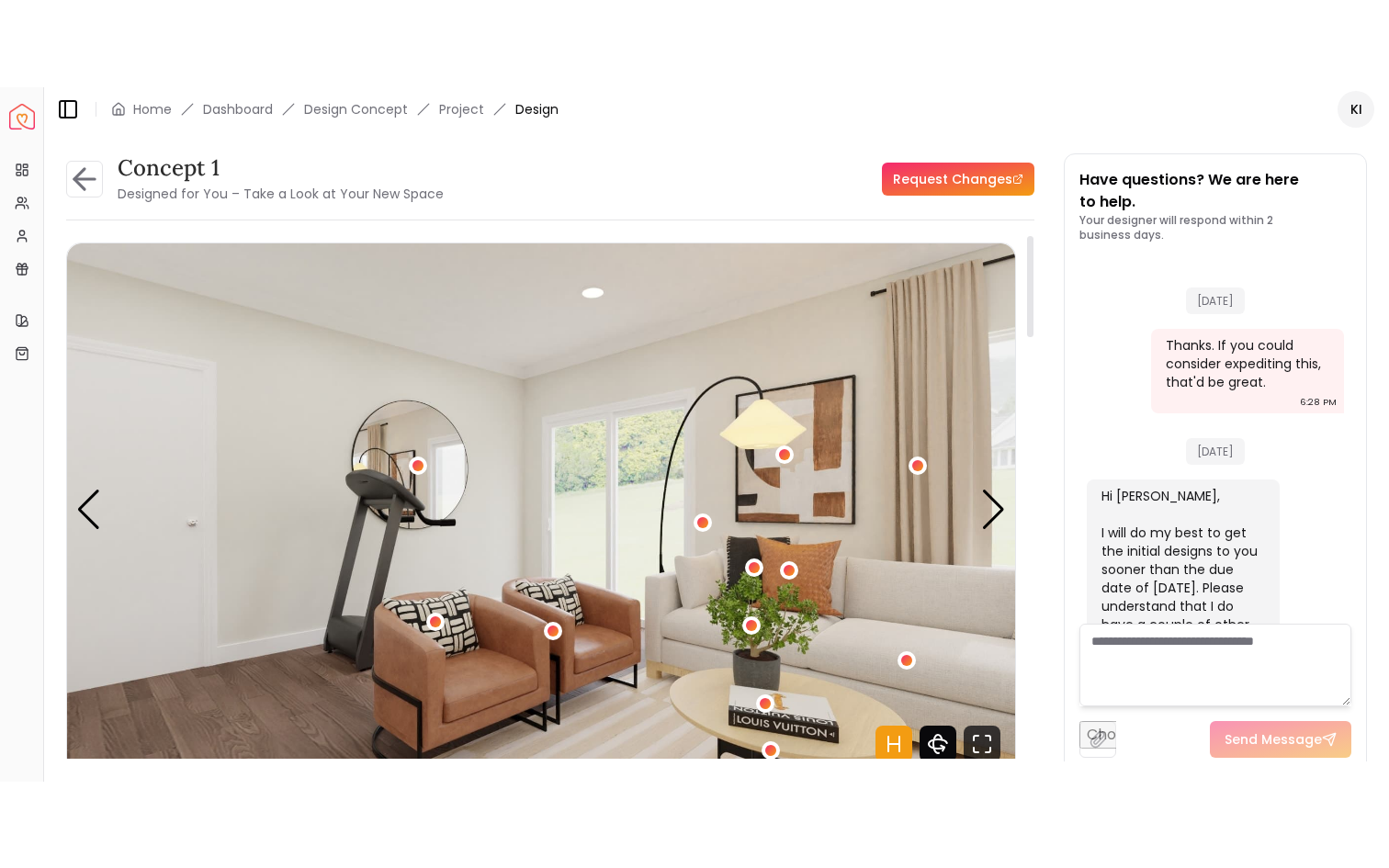 scroll, scrollTop: 3627, scrollLeft: 0, axis: vertical 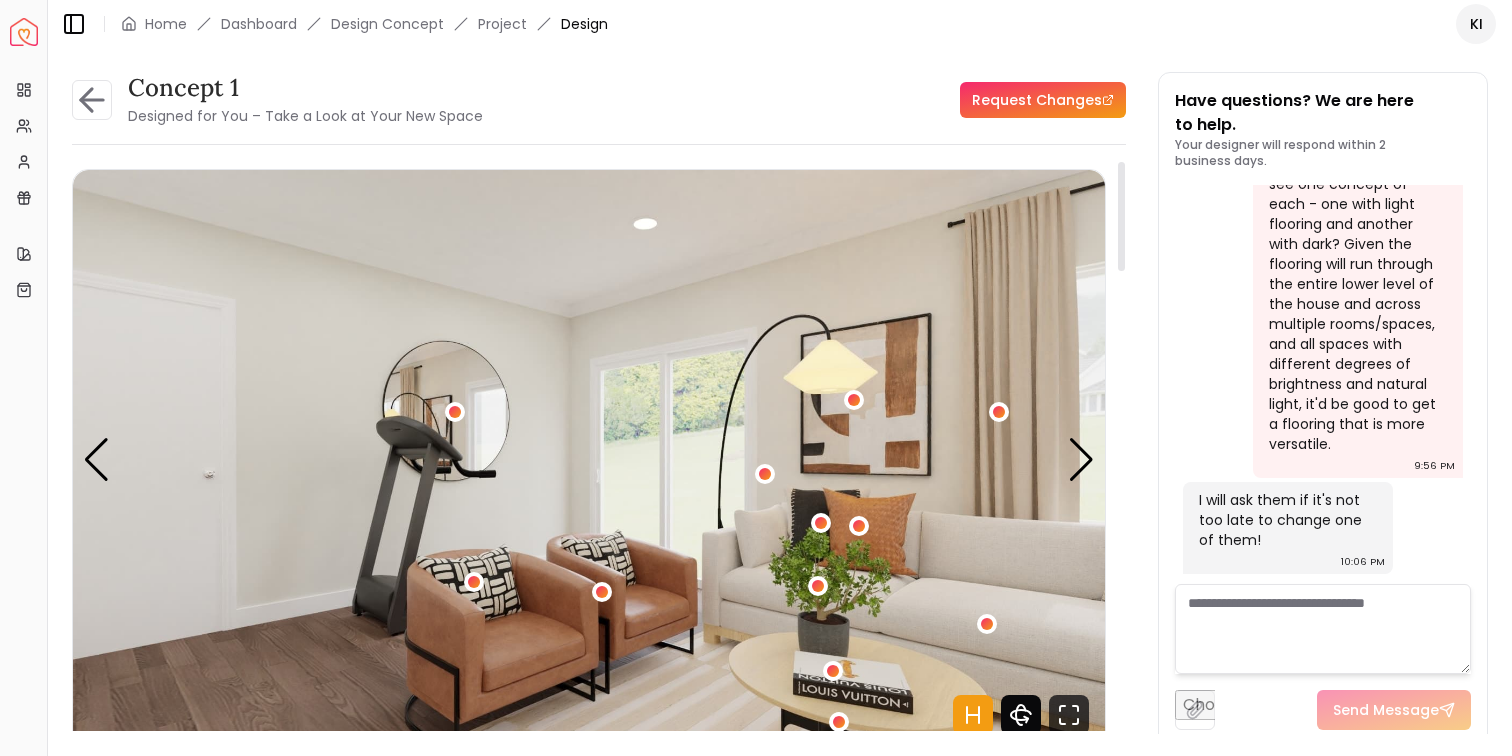 click 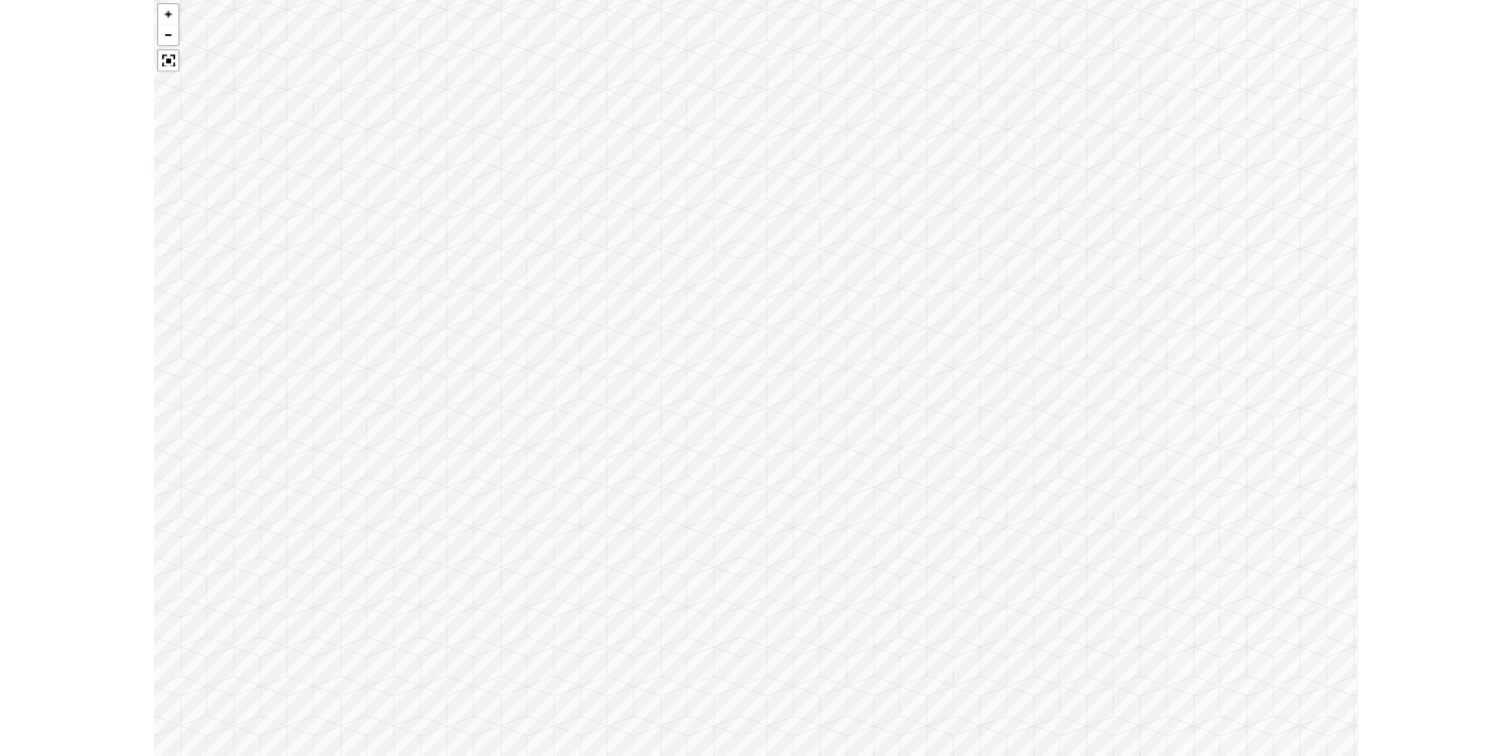 scroll, scrollTop: 3755, scrollLeft: 0, axis: vertical 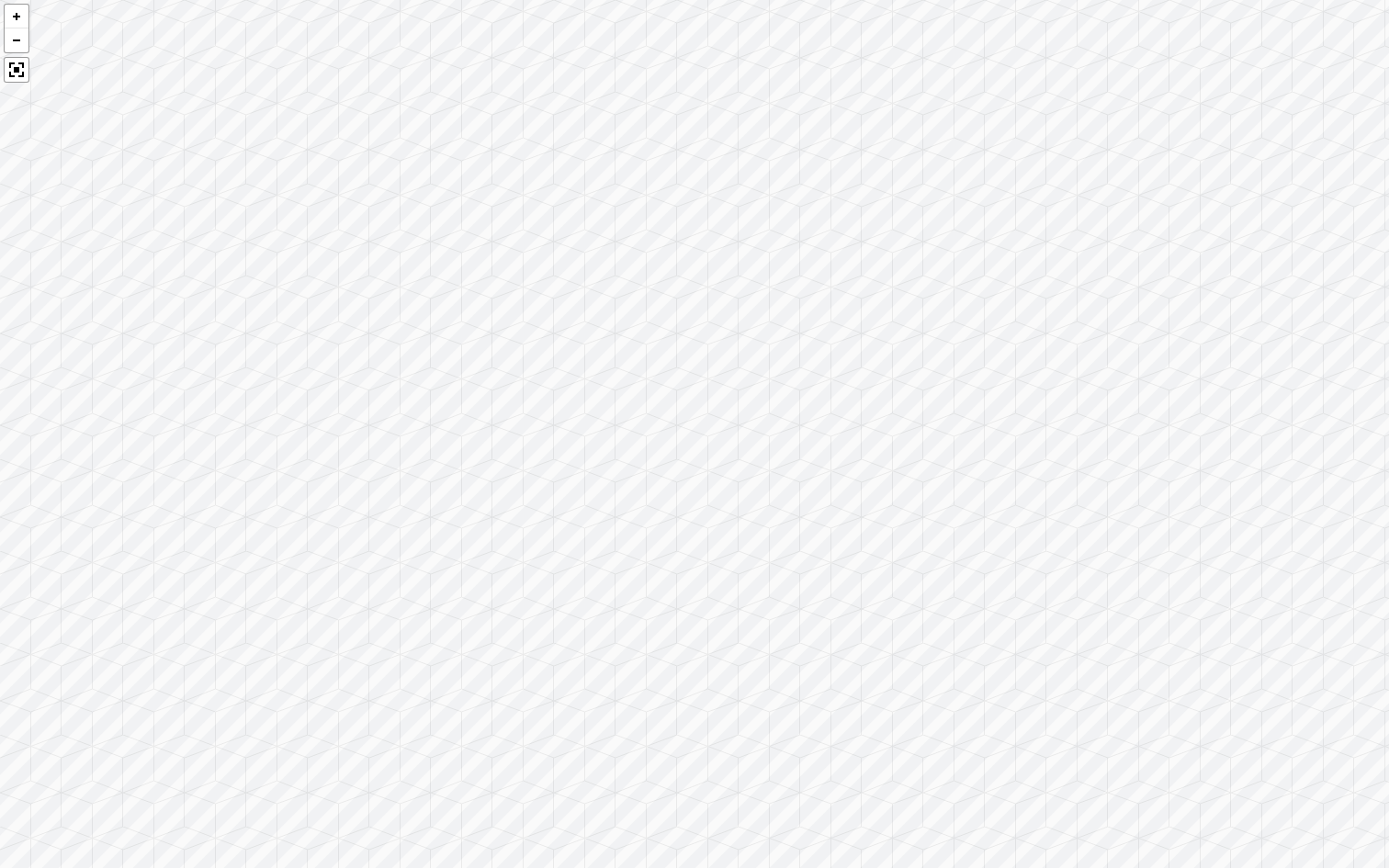 drag, startPoint x: 888, startPoint y: 643, endPoint x: 1010, endPoint y: 389, distance: 281.7801 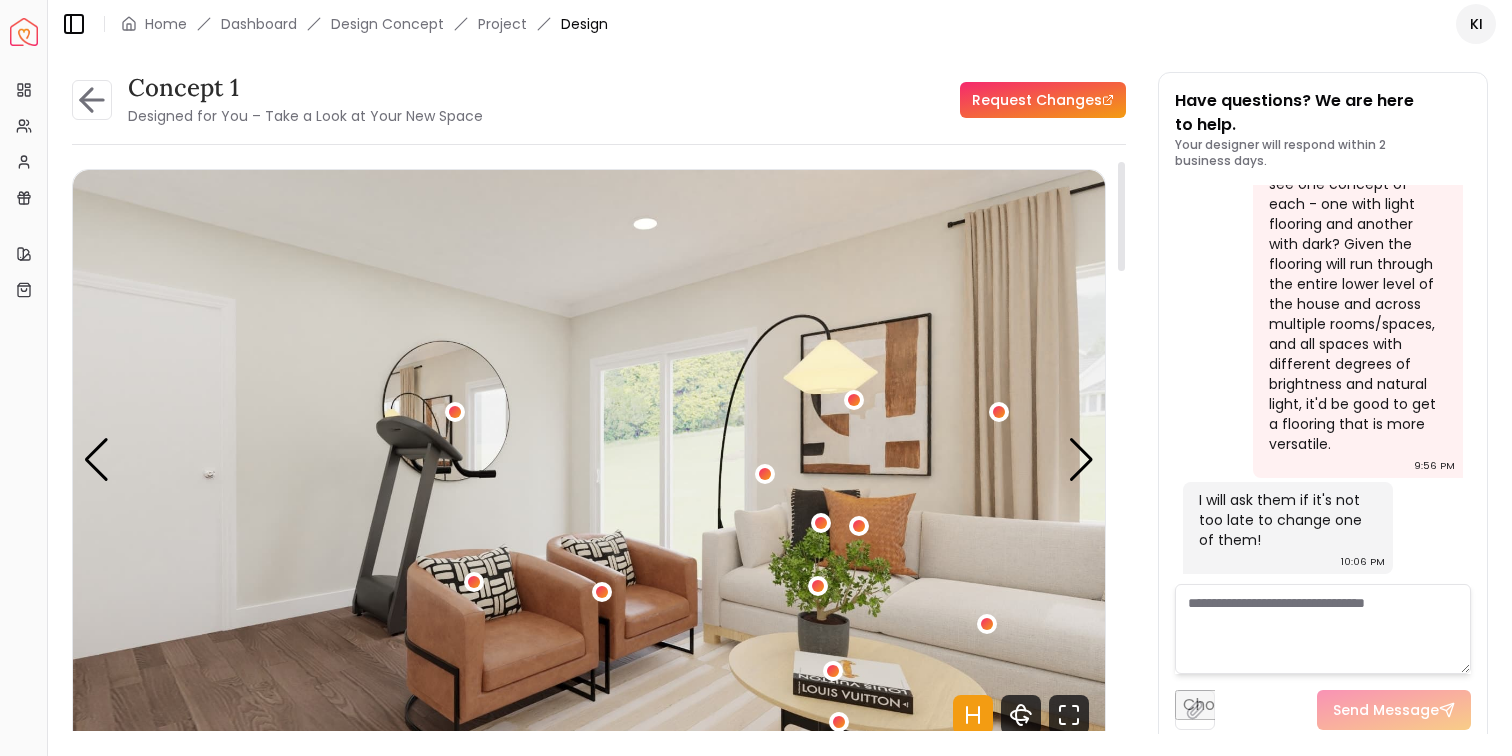 scroll, scrollTop: 0, scrollLeft: 0, axis: both 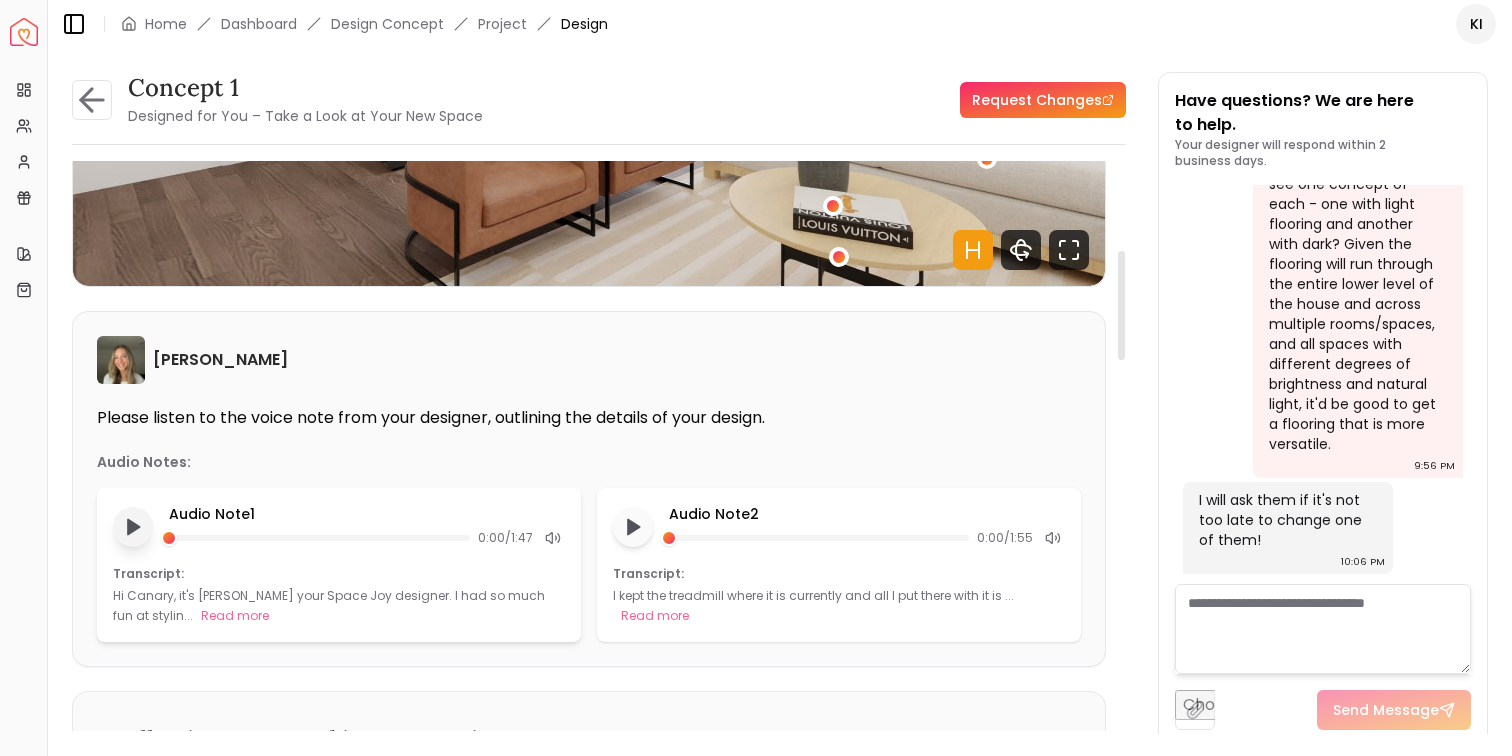 click at bounding box center [133, 527] 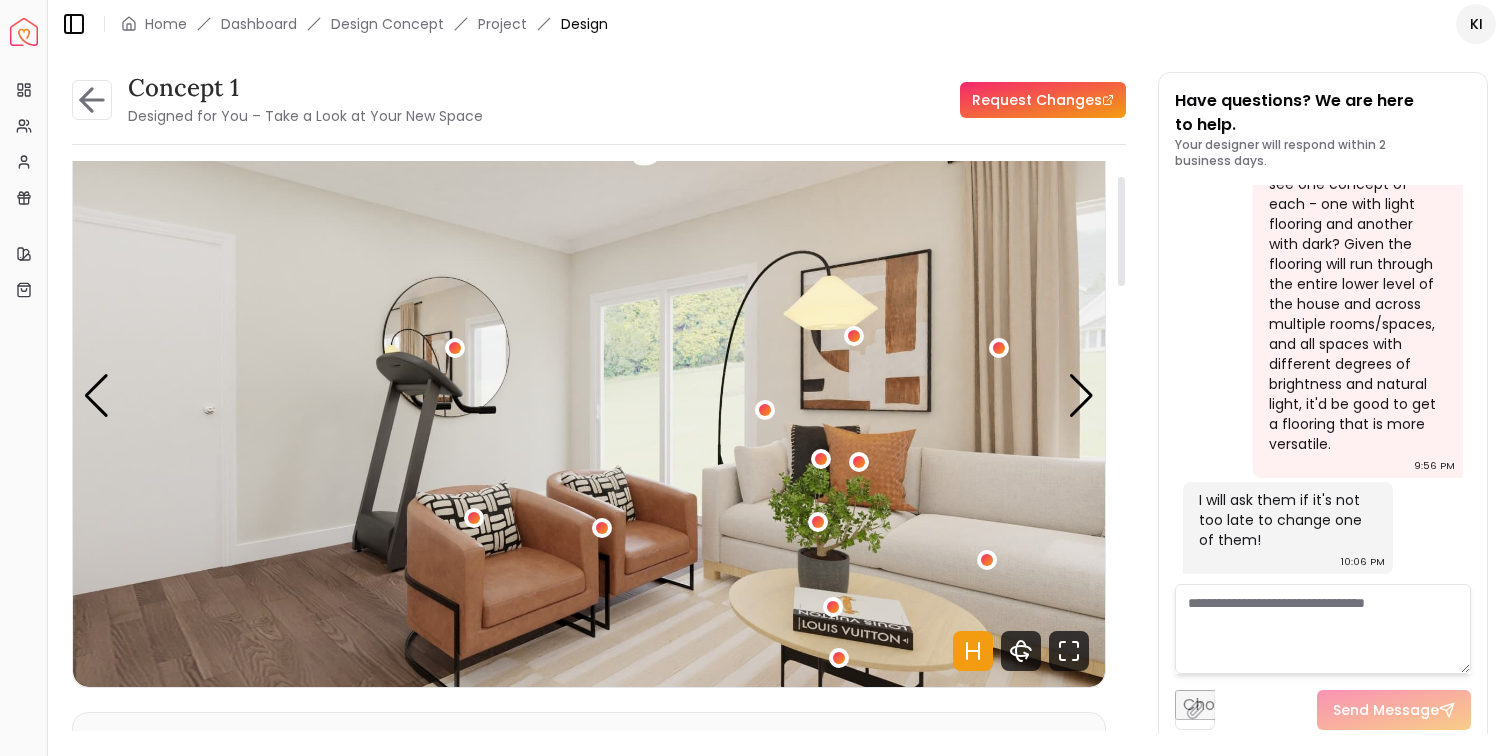 scroll, scrollTop: 39, scrollLeft: 0, axis: vertical 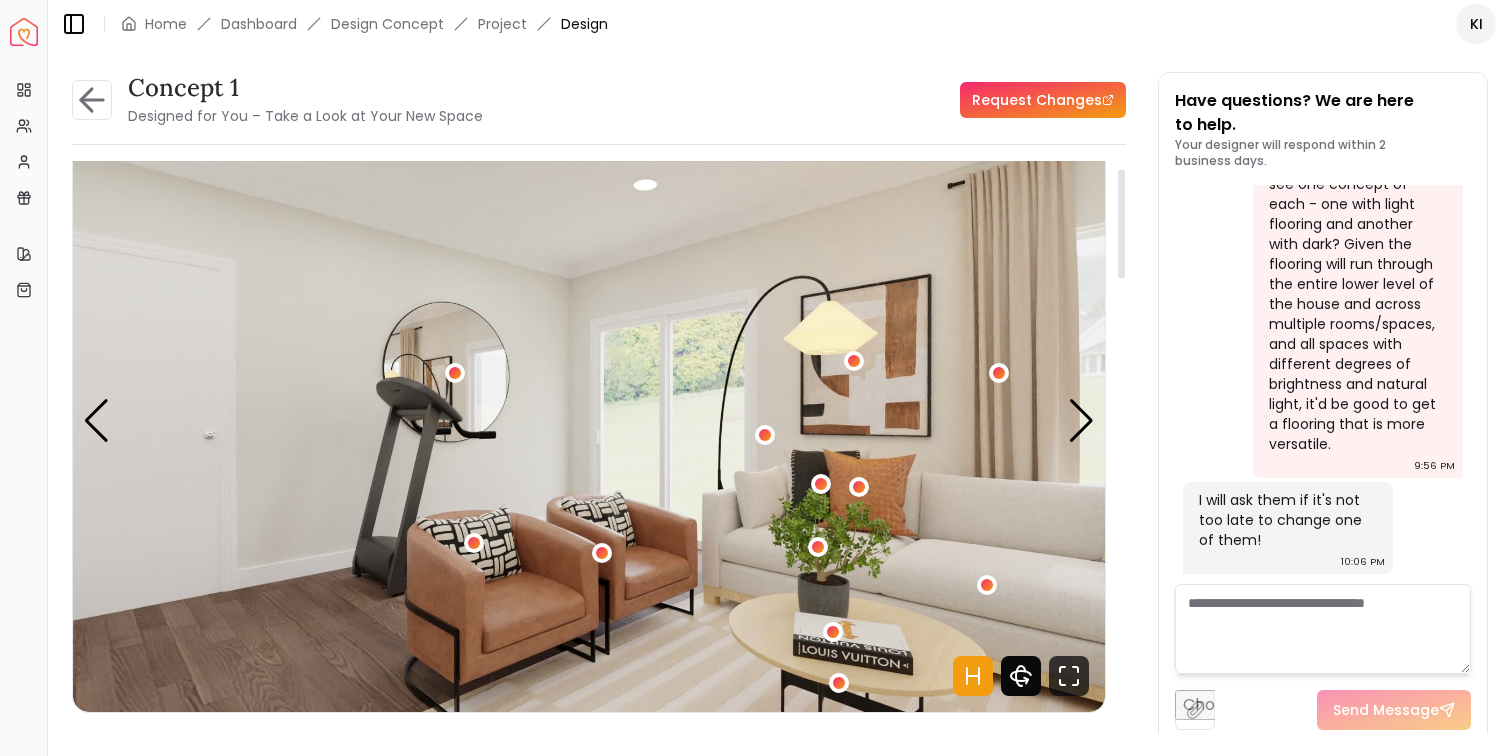 click 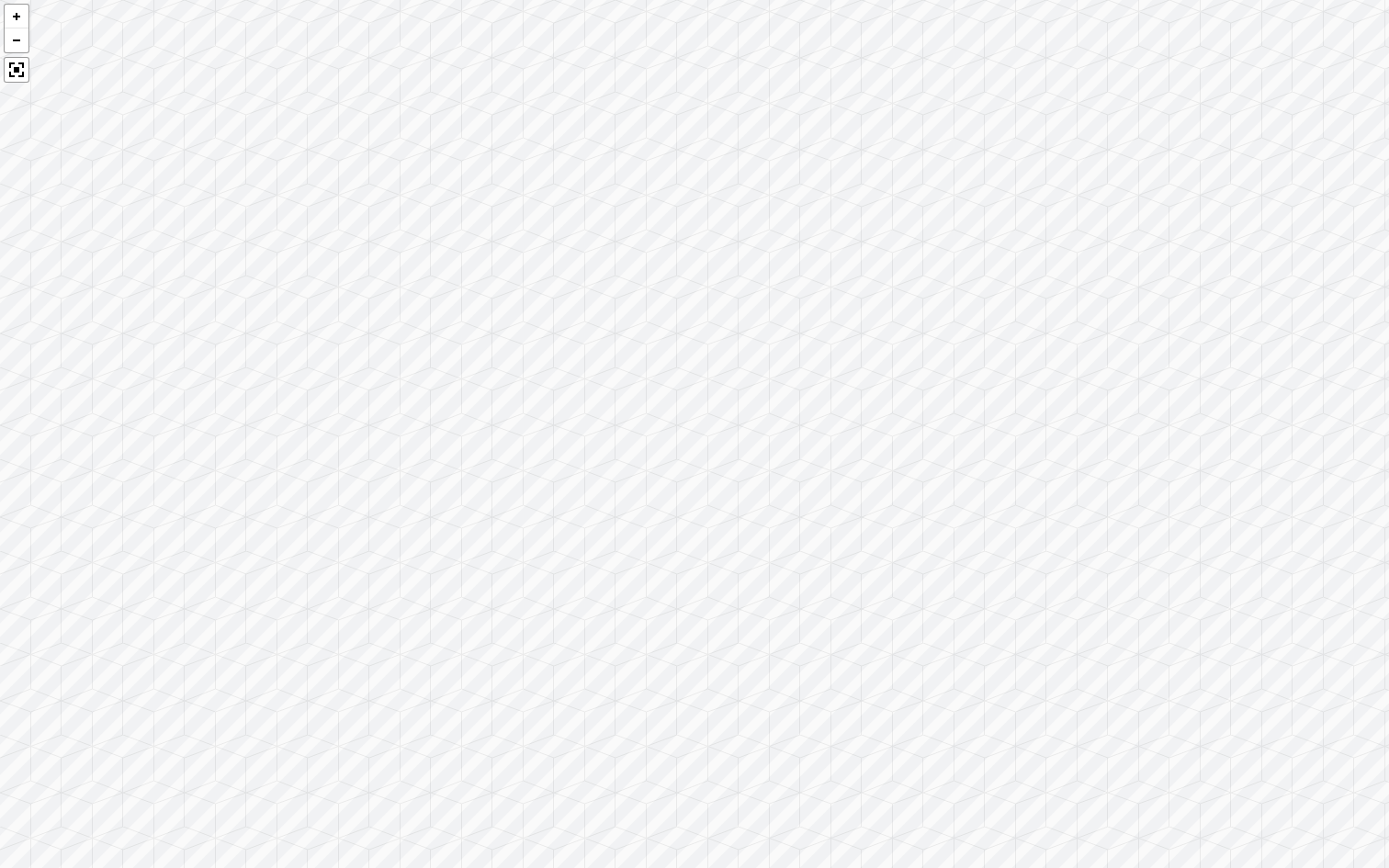 drag, startPoint x: 863, startPoint y: 686, endPoint x: 1180, endPoint y: 439, distance: 401.8681 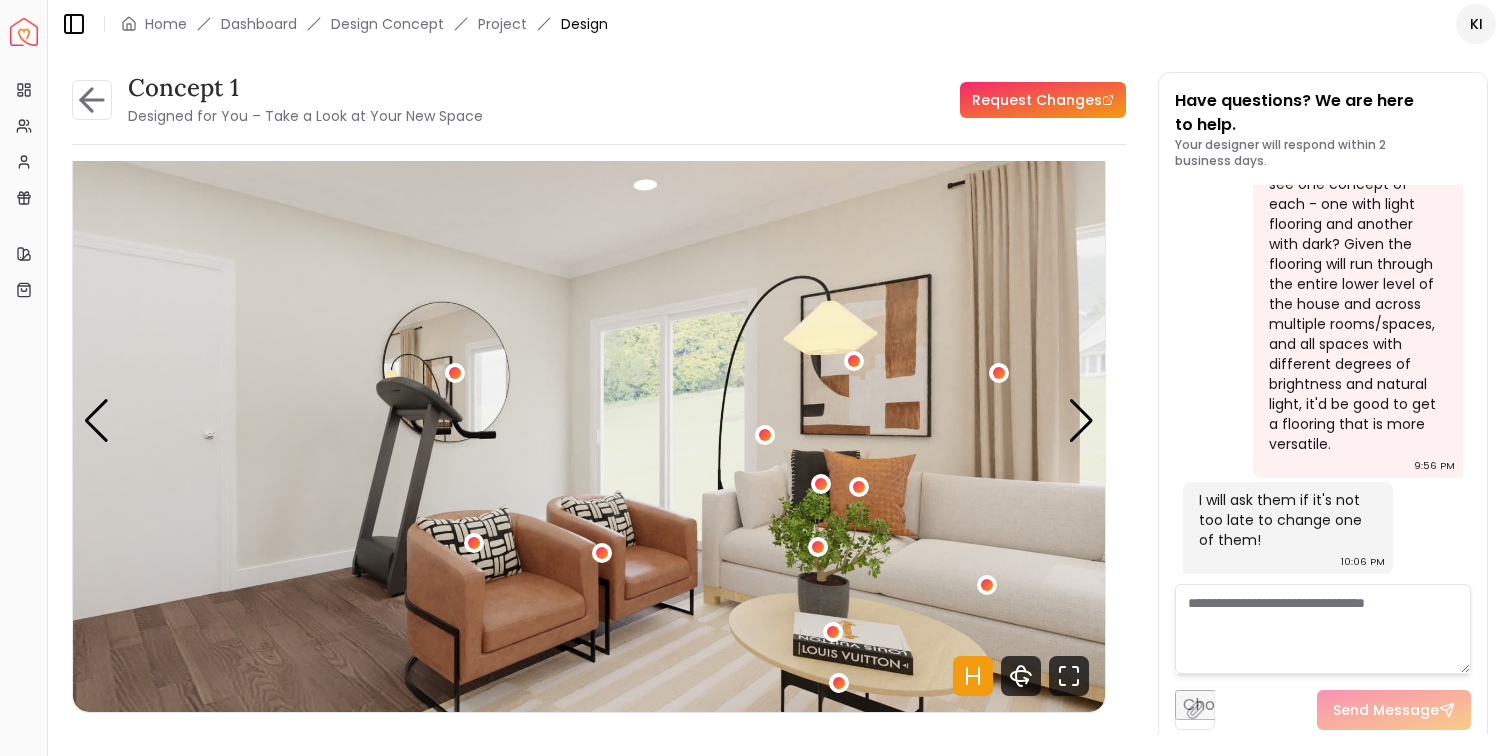 scroll, scrollTop: 0, scrollLeft: 0, axis: both 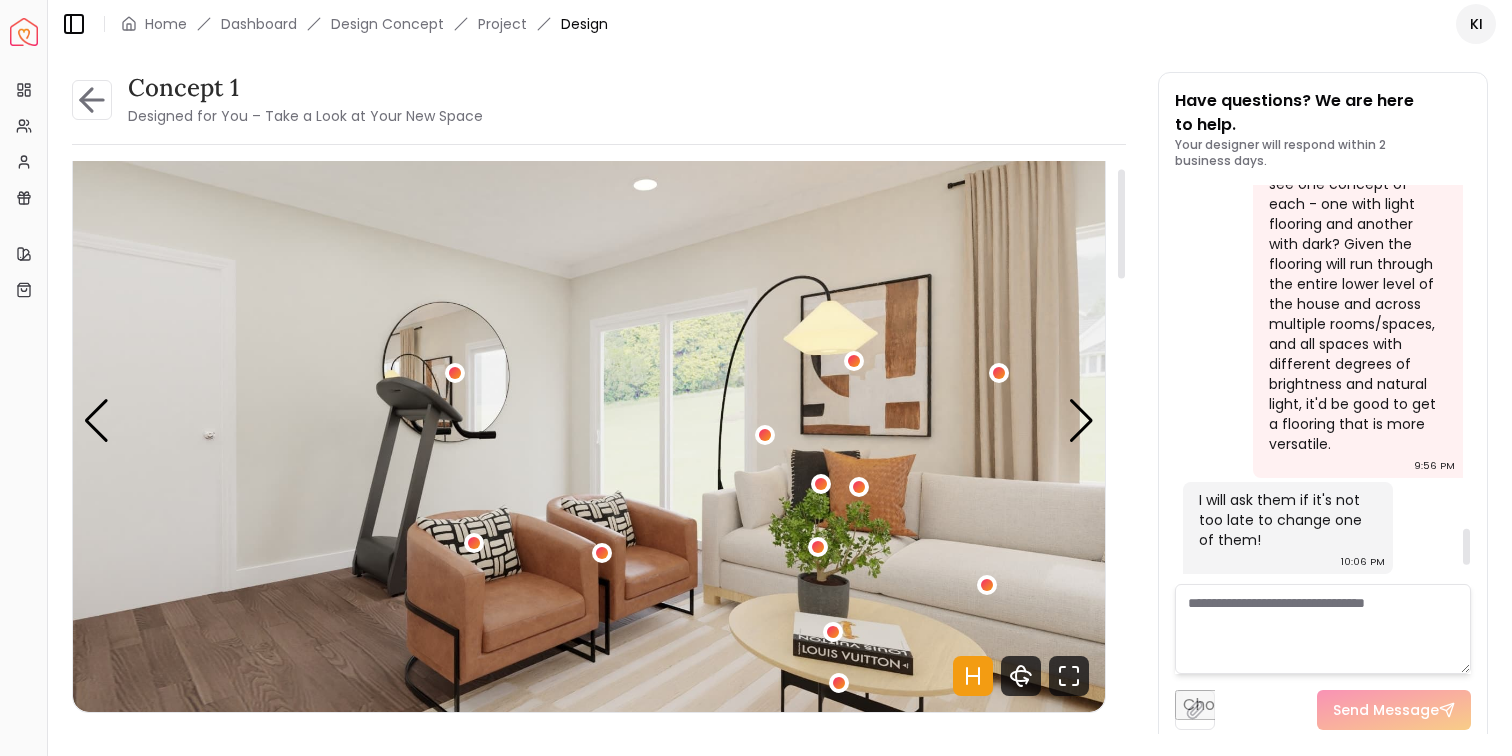 click at bounding box center (1323, 629) 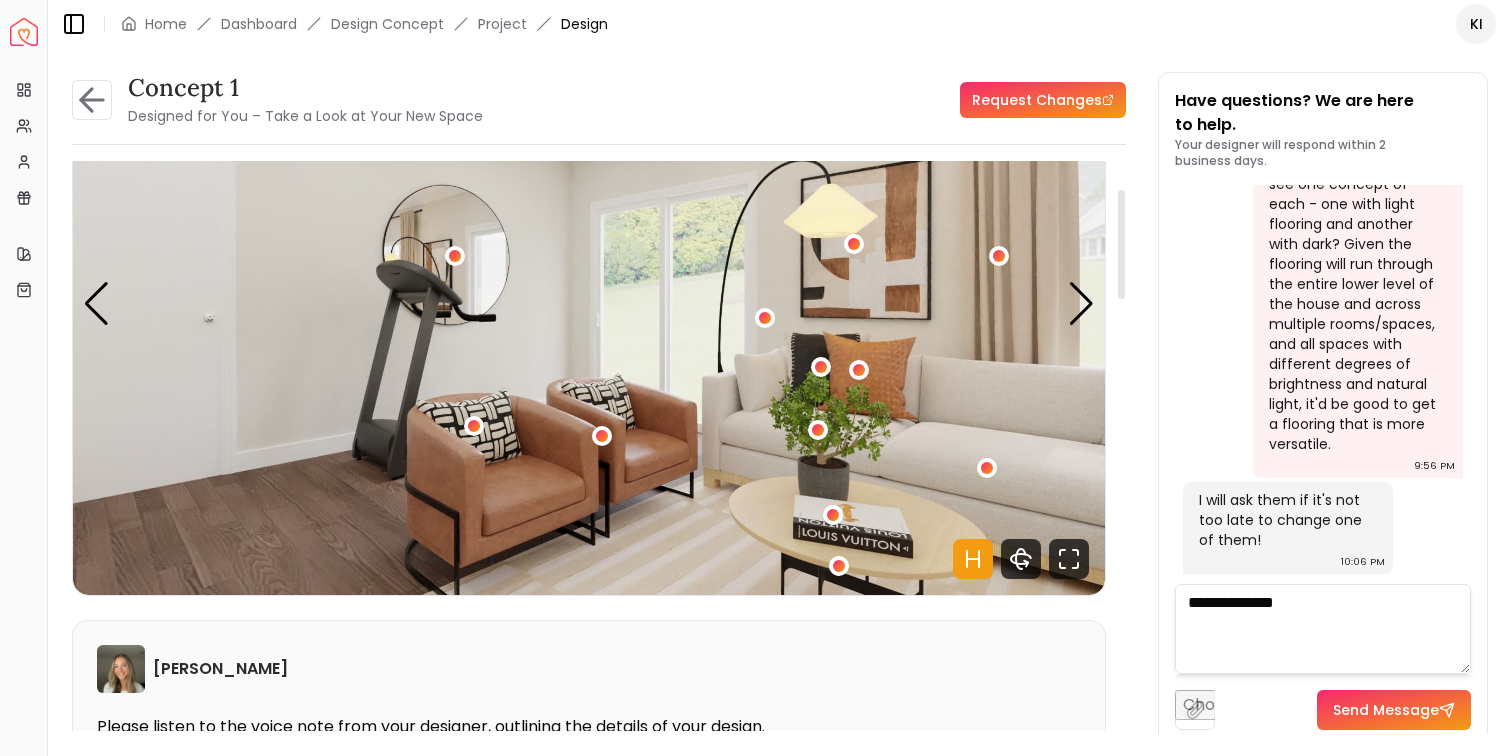 scroll, scrollTop: 186, scrollLeft: 0, axis: vertical 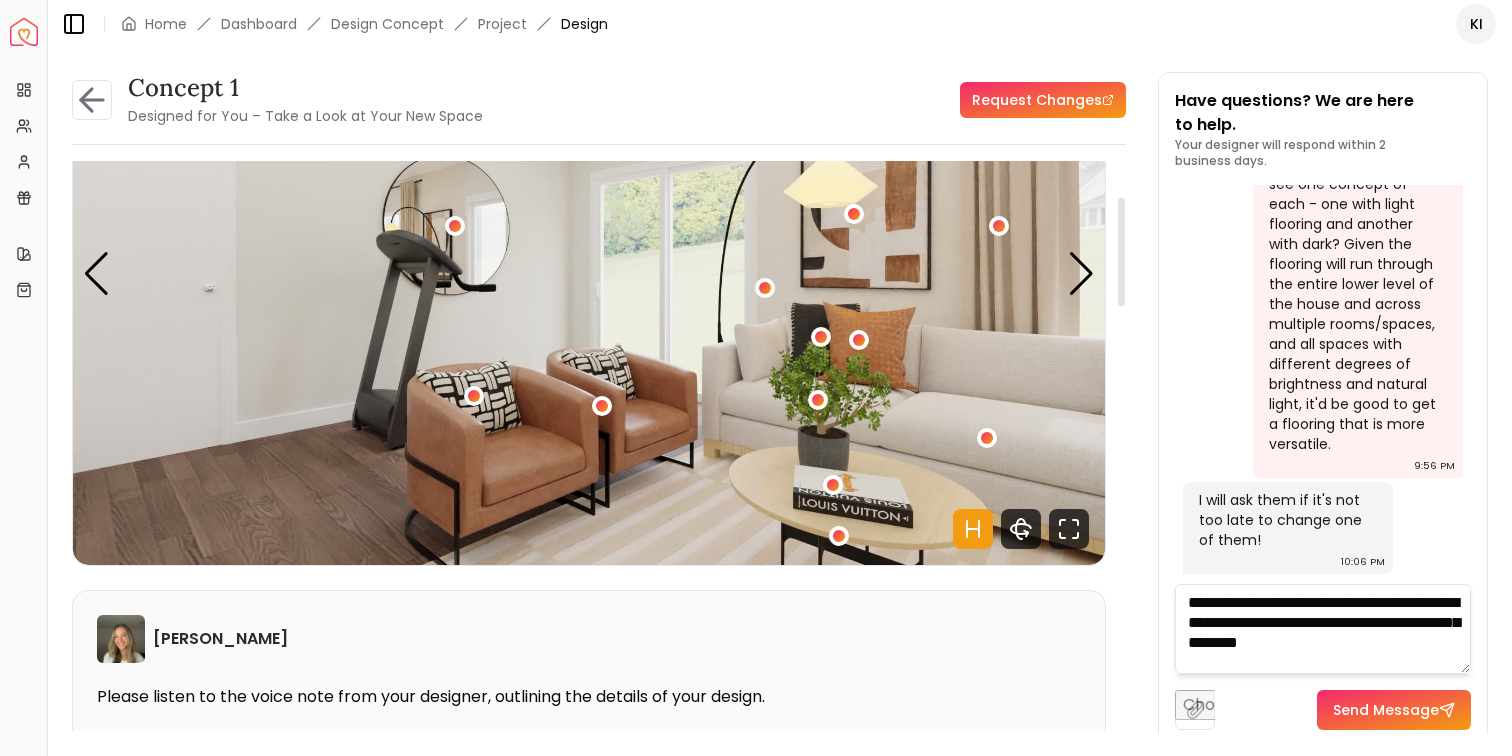 type on "**********" 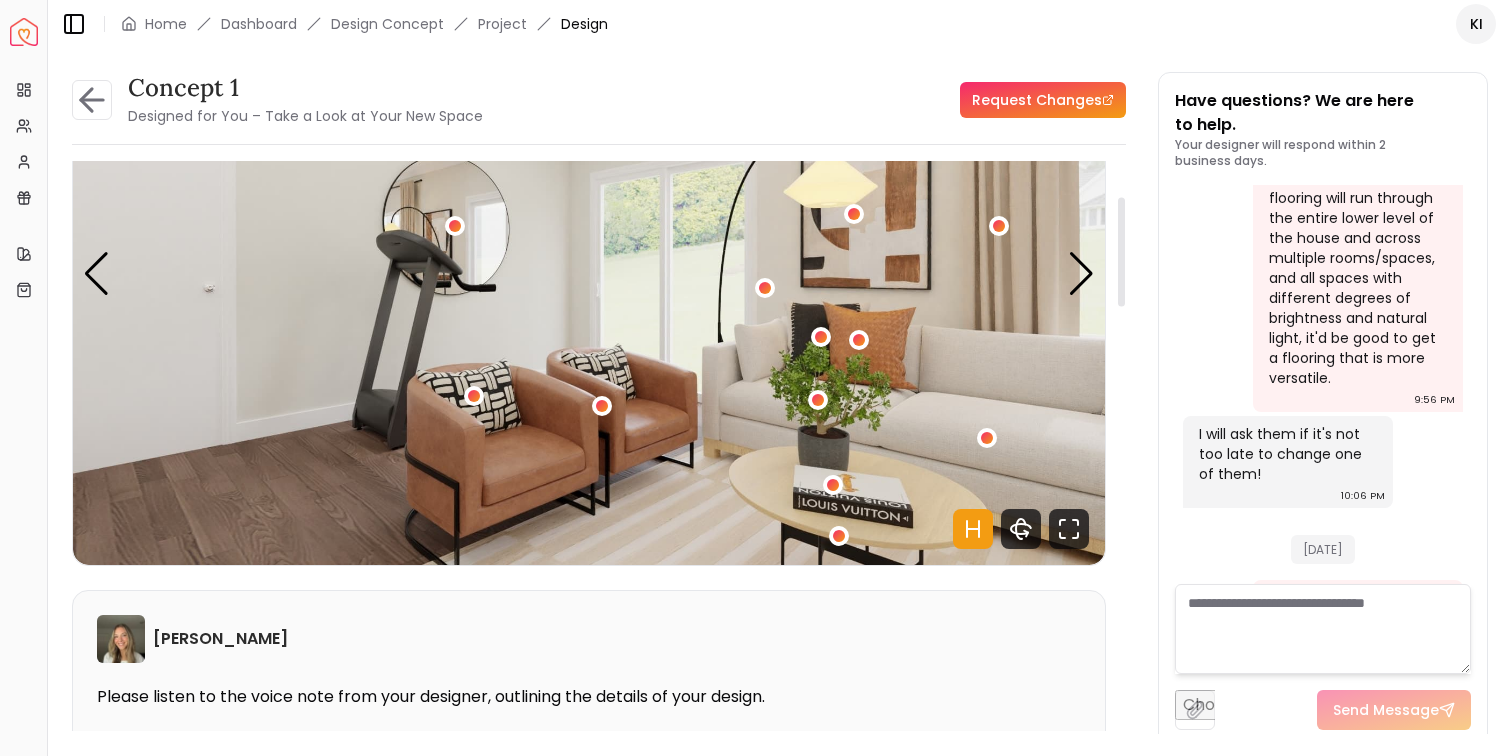 scroll, scrollTop: 0, scrollLeft: 0, axis: both 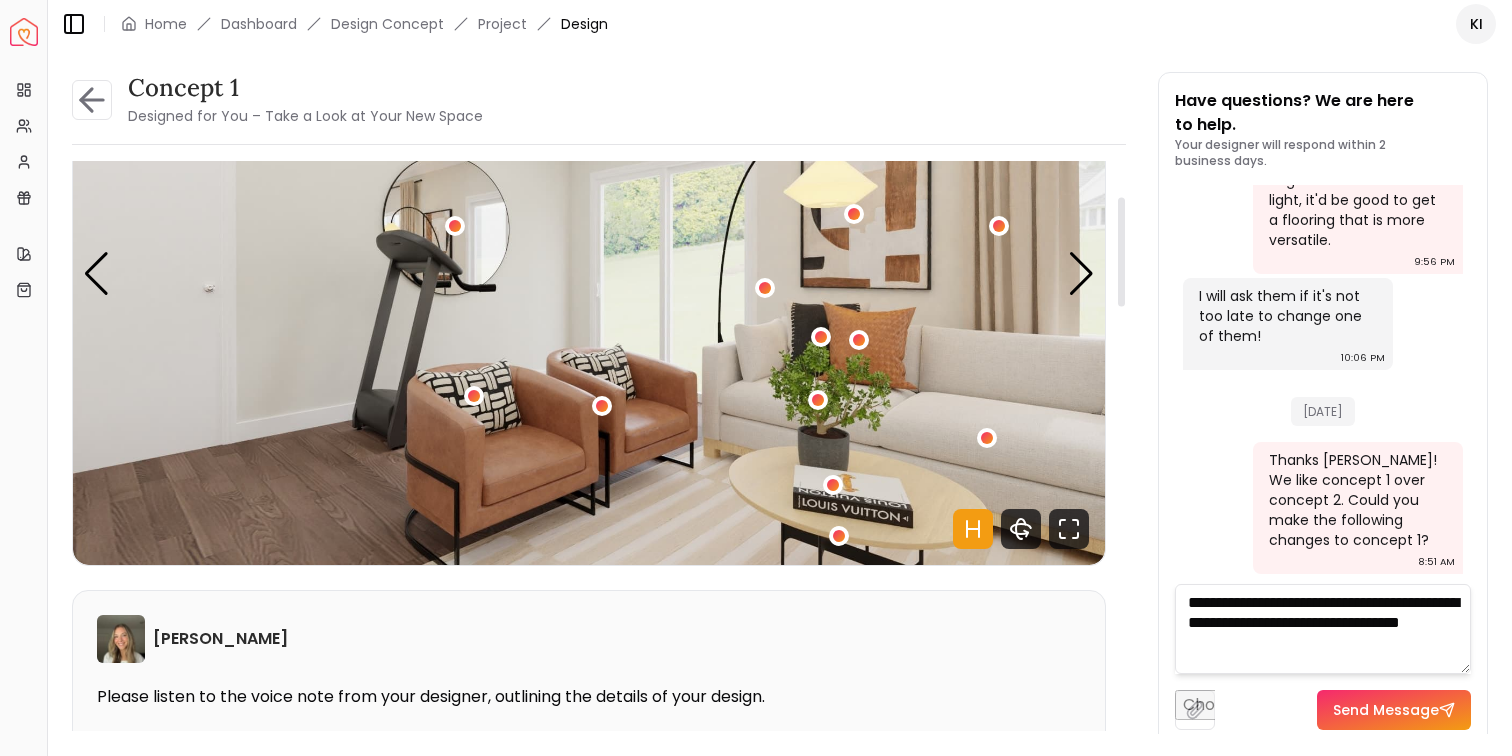 paste on "**********" 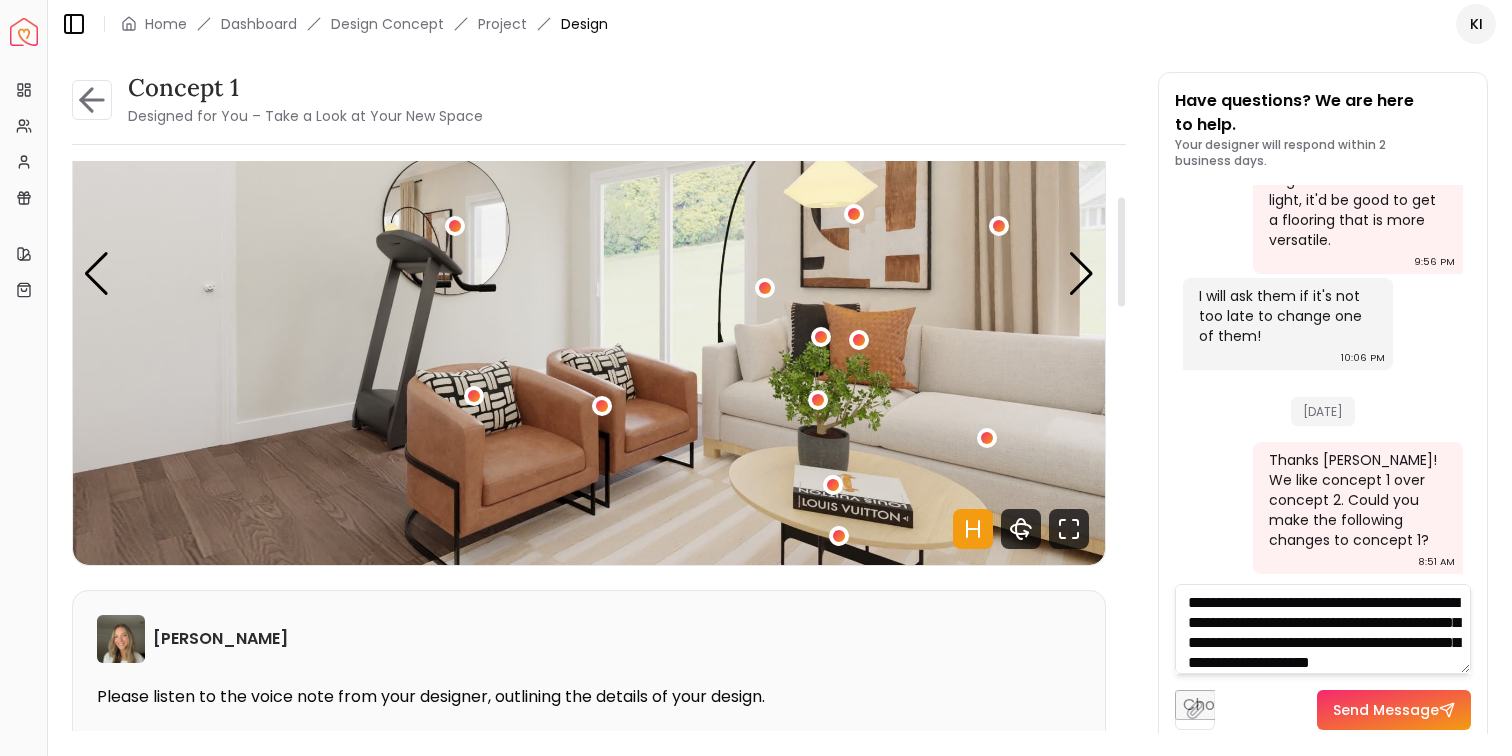 scroll, scrollTop: 48, scrollLeft: 0, axis: vertical 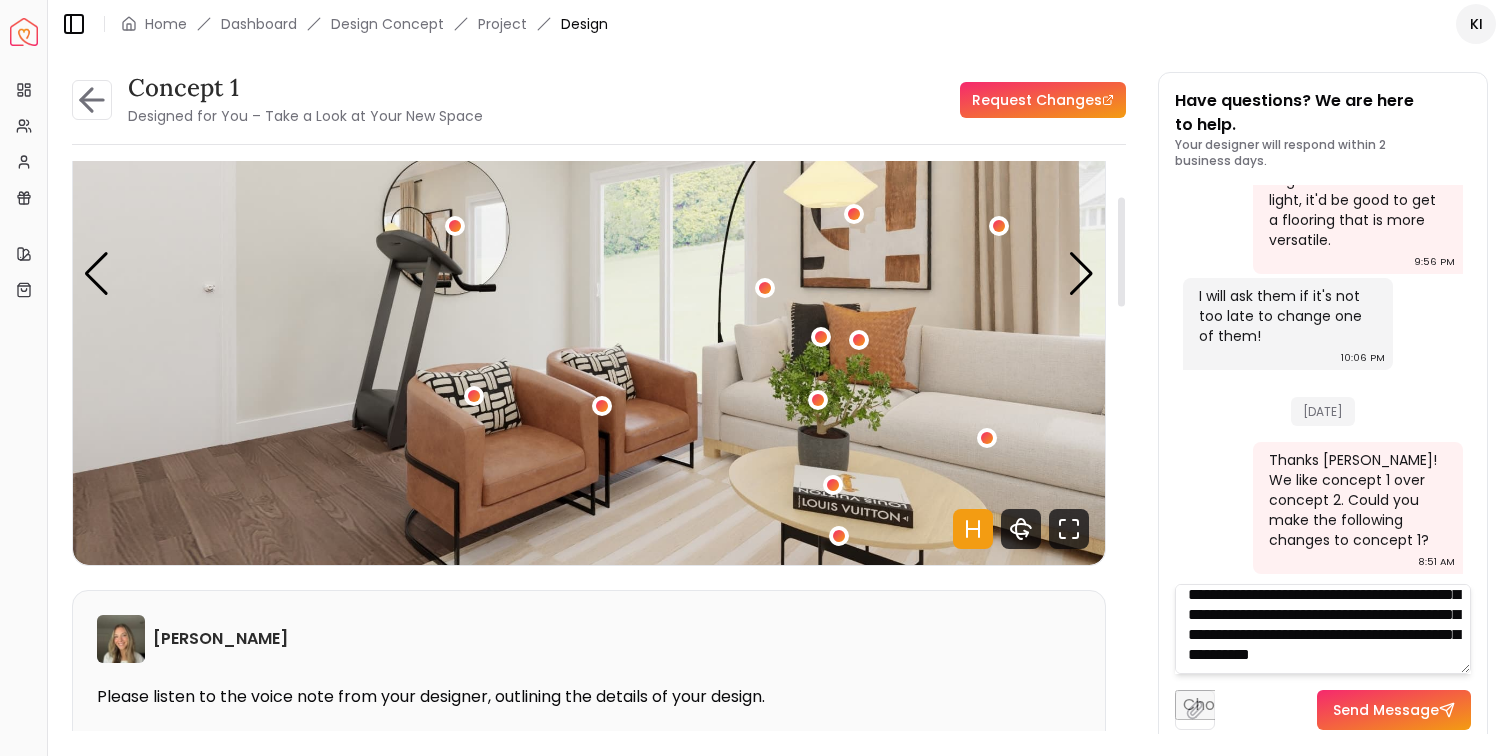 paste on "**********" 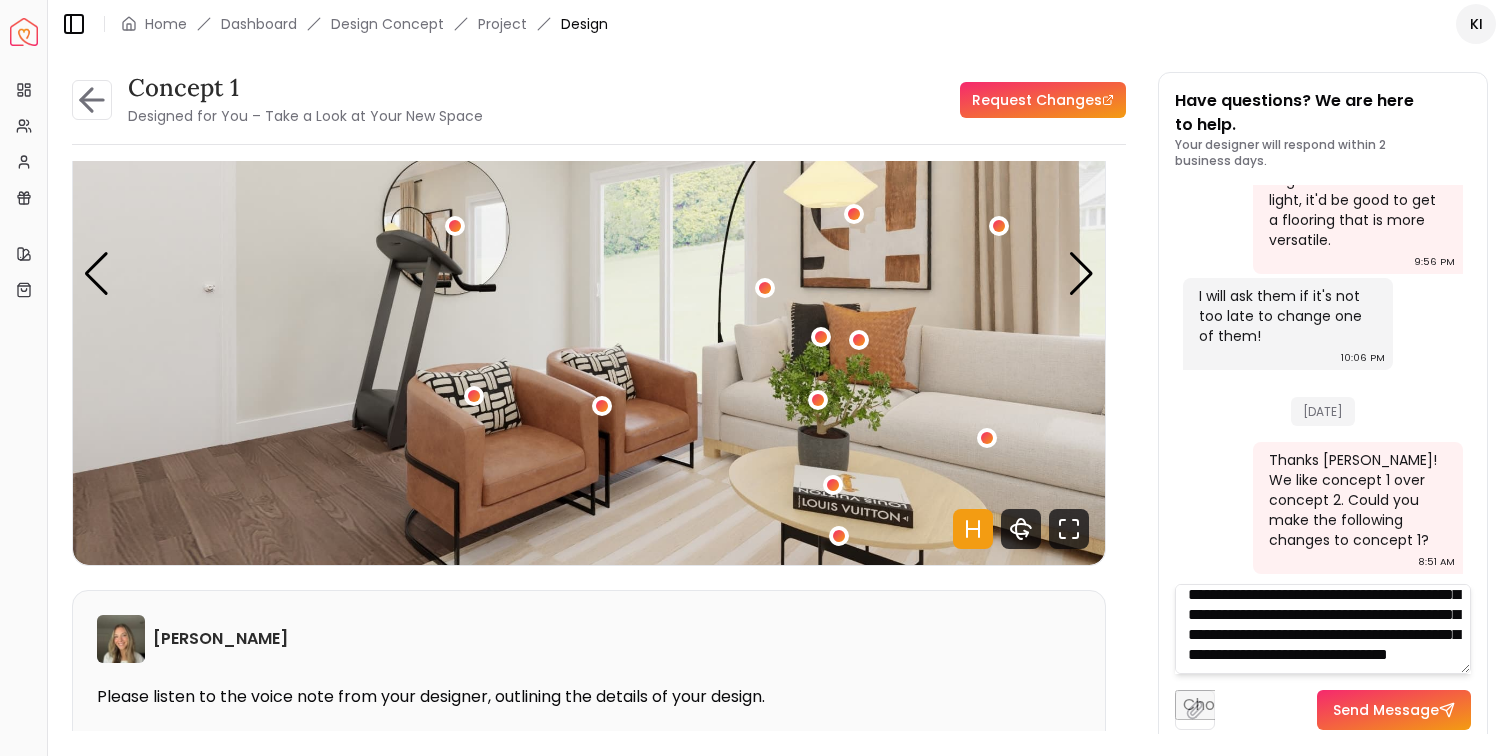 scroll, scrollTop: 161, scrollLeft: 0, axis: vertical 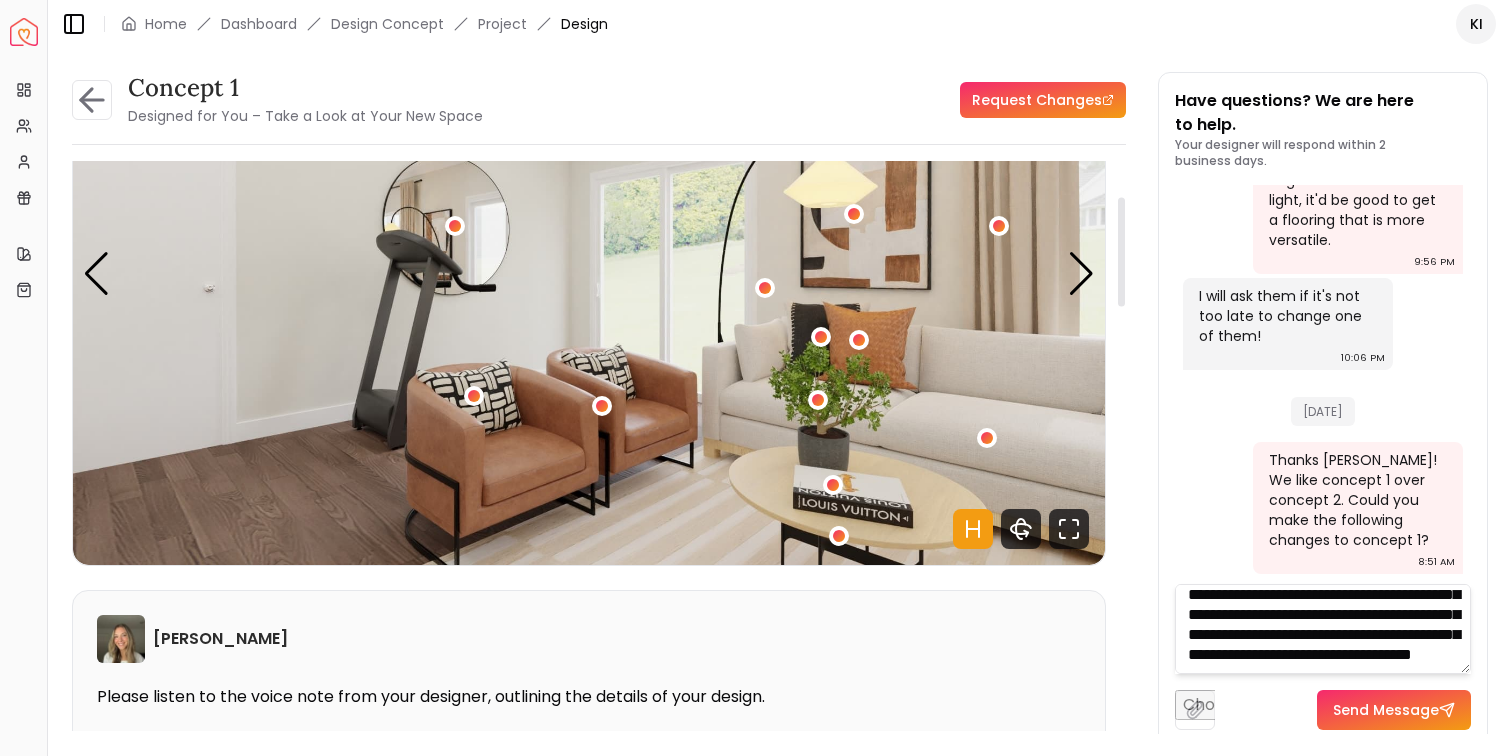 type on "**********" 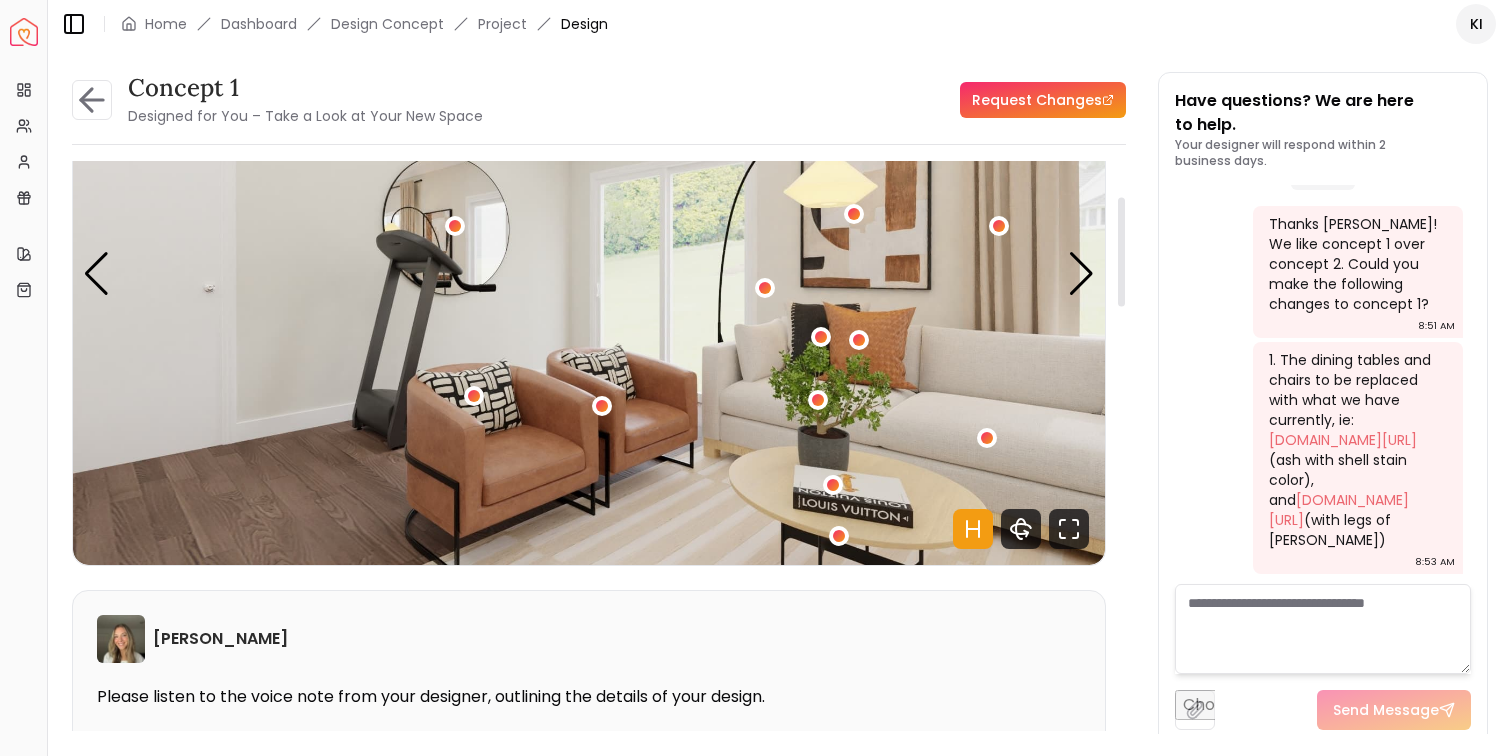scroll, scrollTop: 0, scrollLeft: 0, axis: both 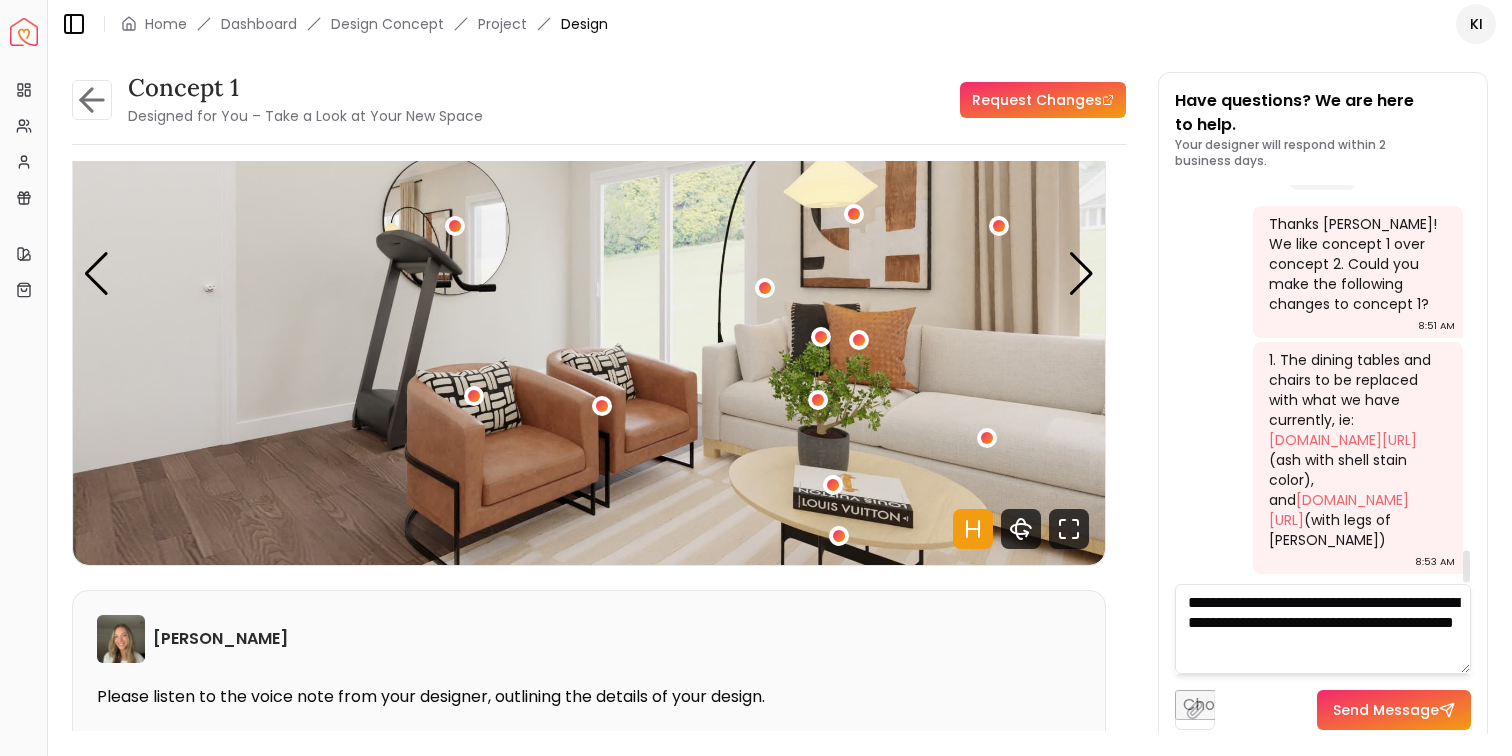 type on "**********" 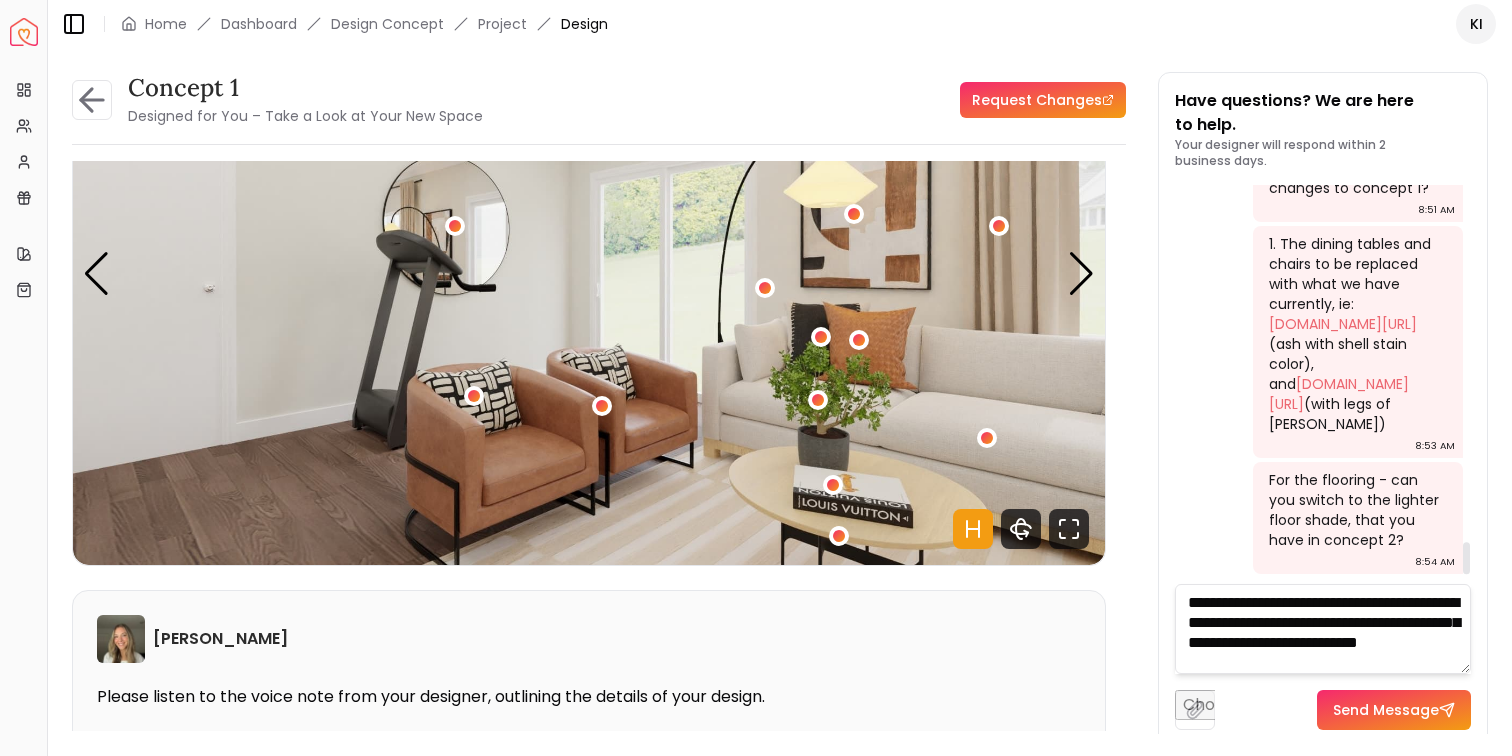 scroll, scrollTop: 28, scrollLeft: 0, axis: vertical 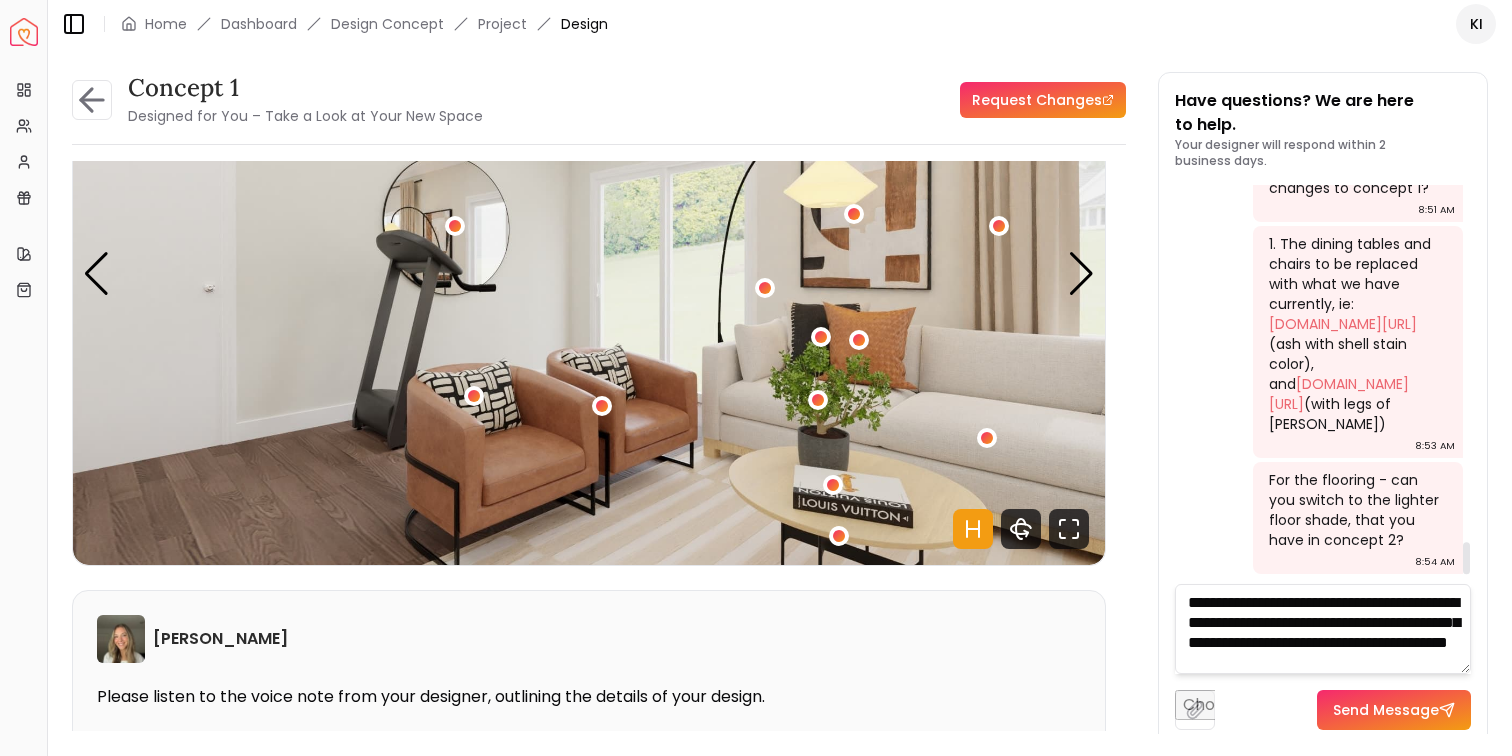 type on "**********" 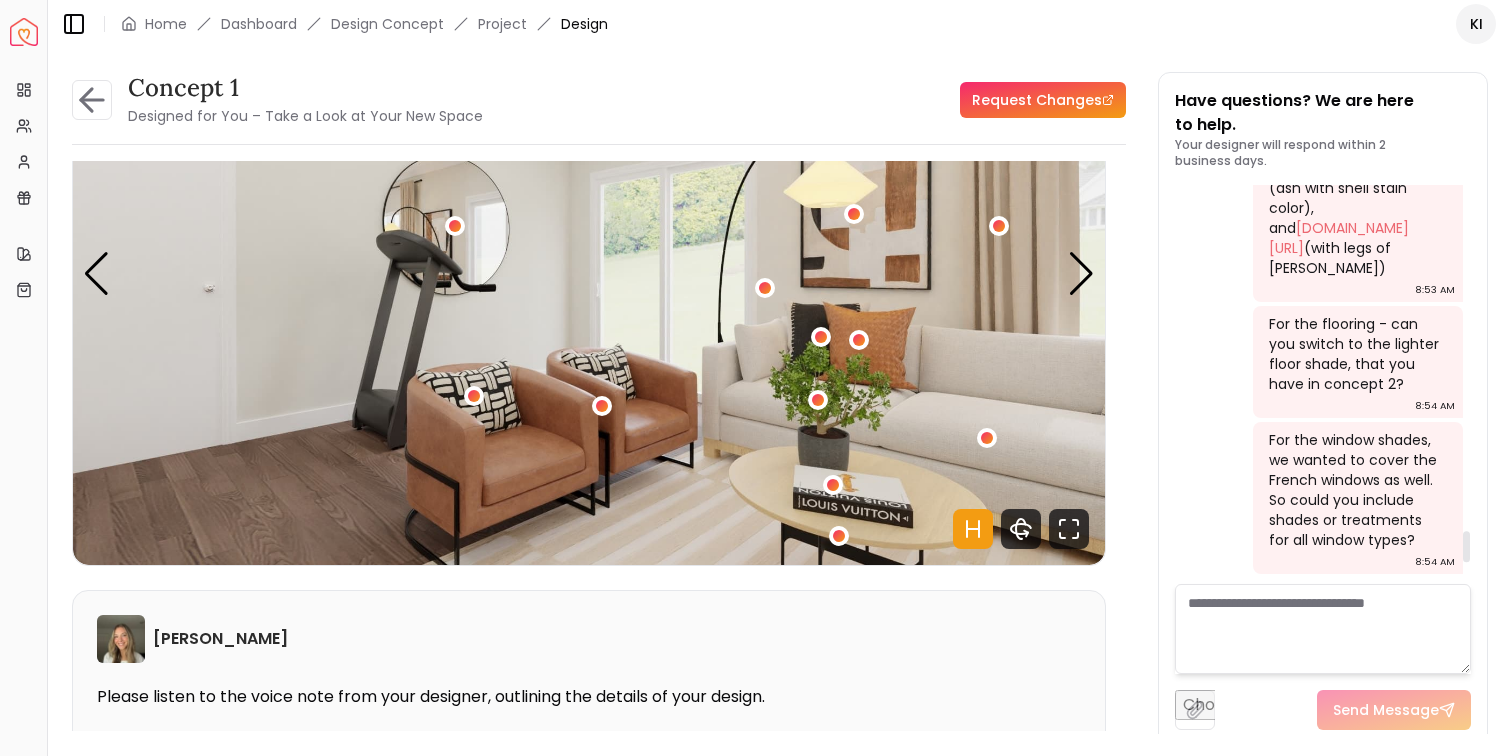 scroll, scrollTop: 0, scrollLeft: 0, axis: both 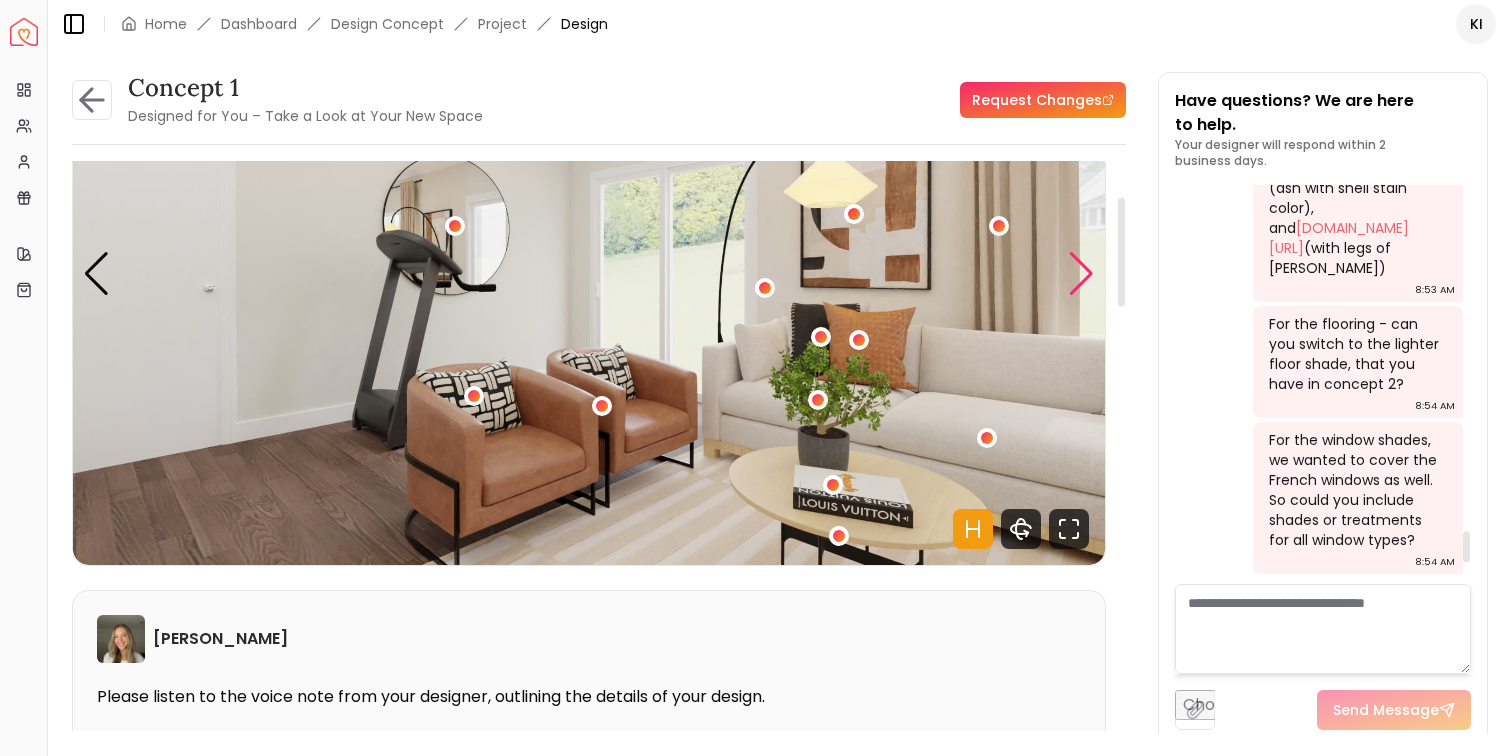 click at bounding box center [1081, 274] 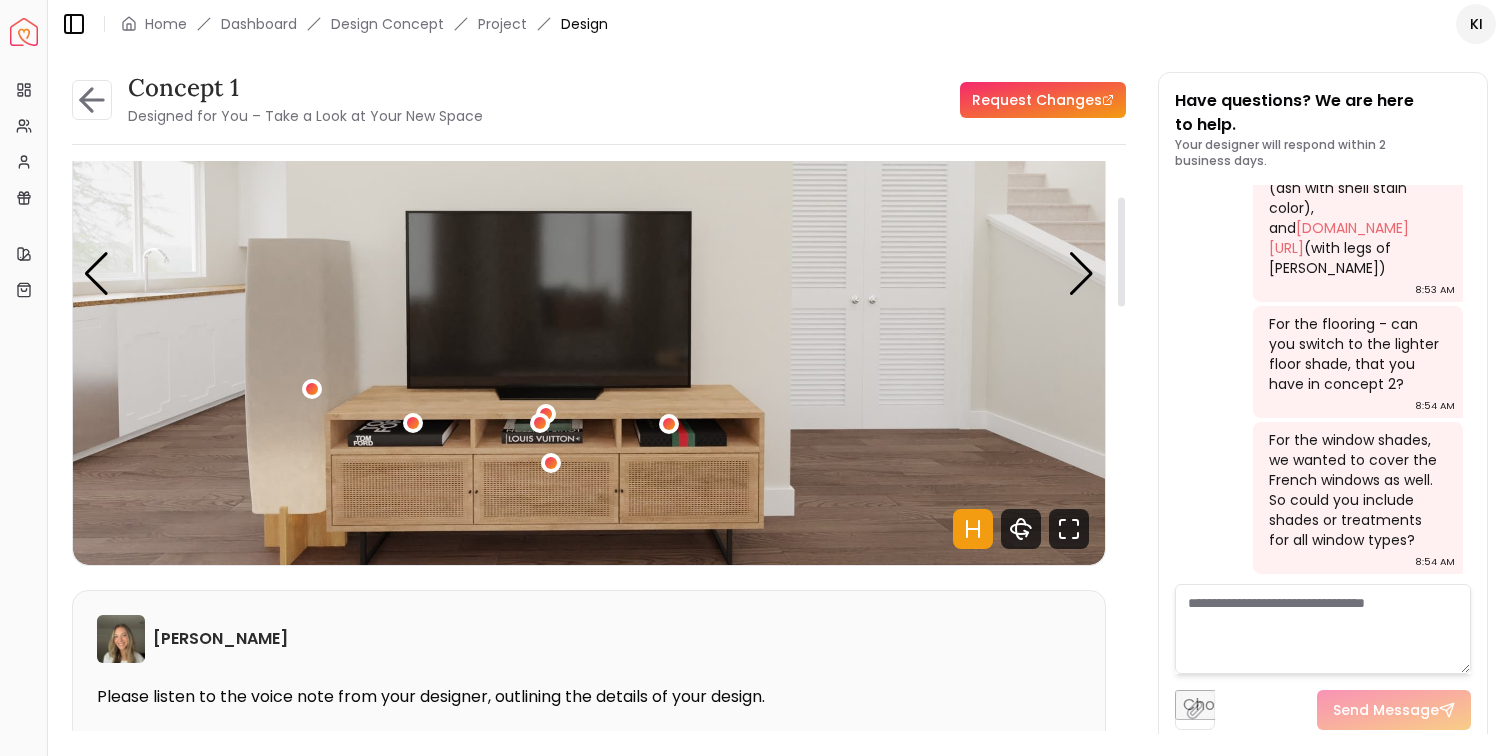 click at bounding box center (1323, 629) 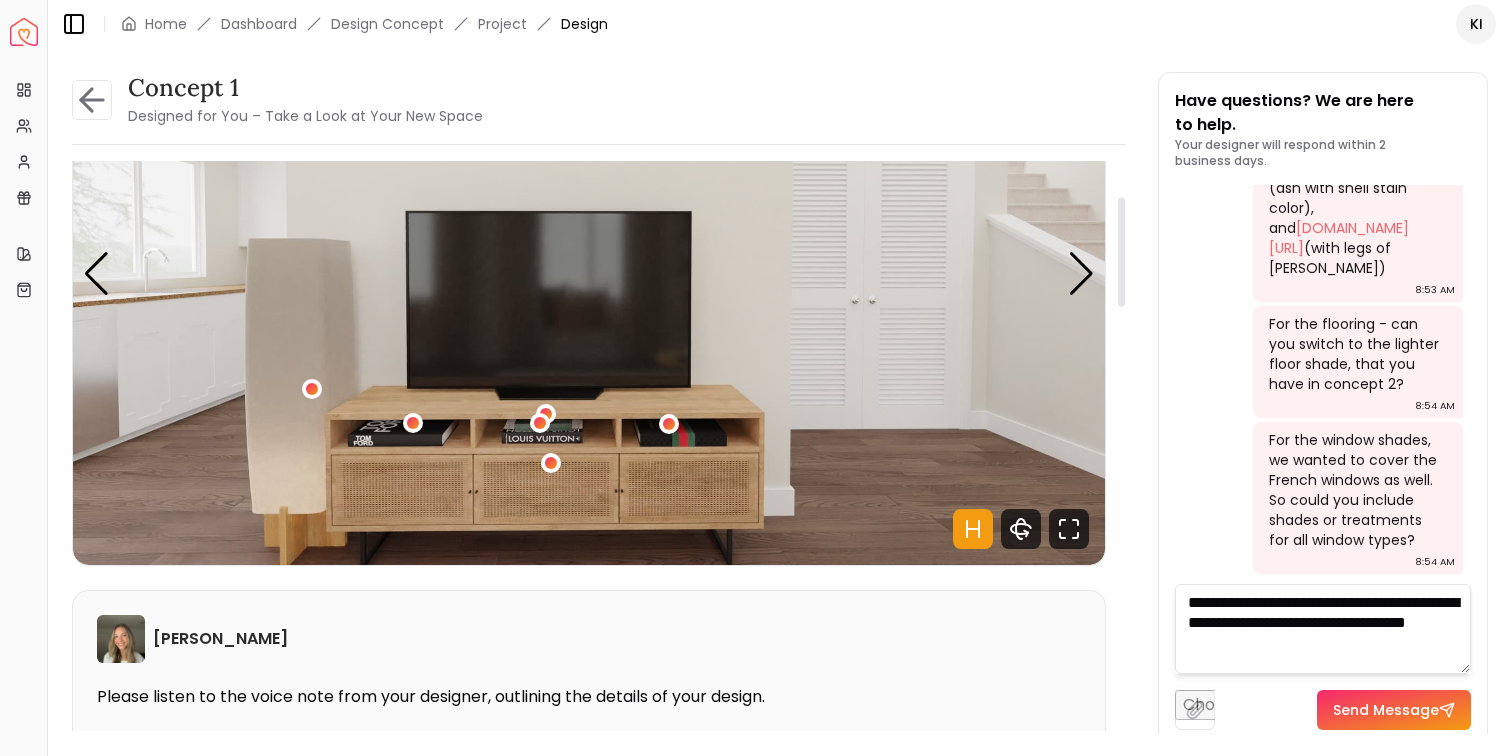 paste on "**********" 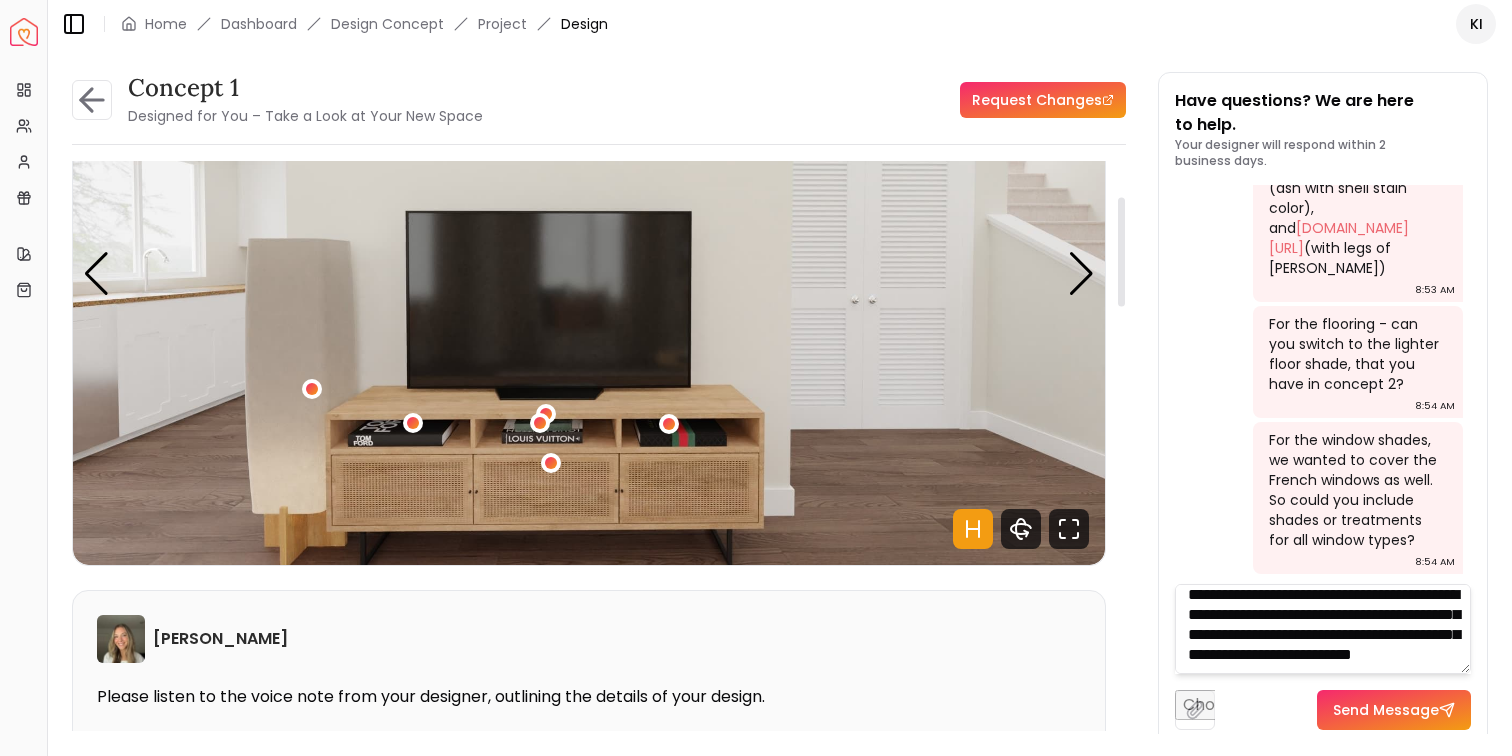 scroll, scrollTop: 61, scrollLeft: 0, axis: vertical 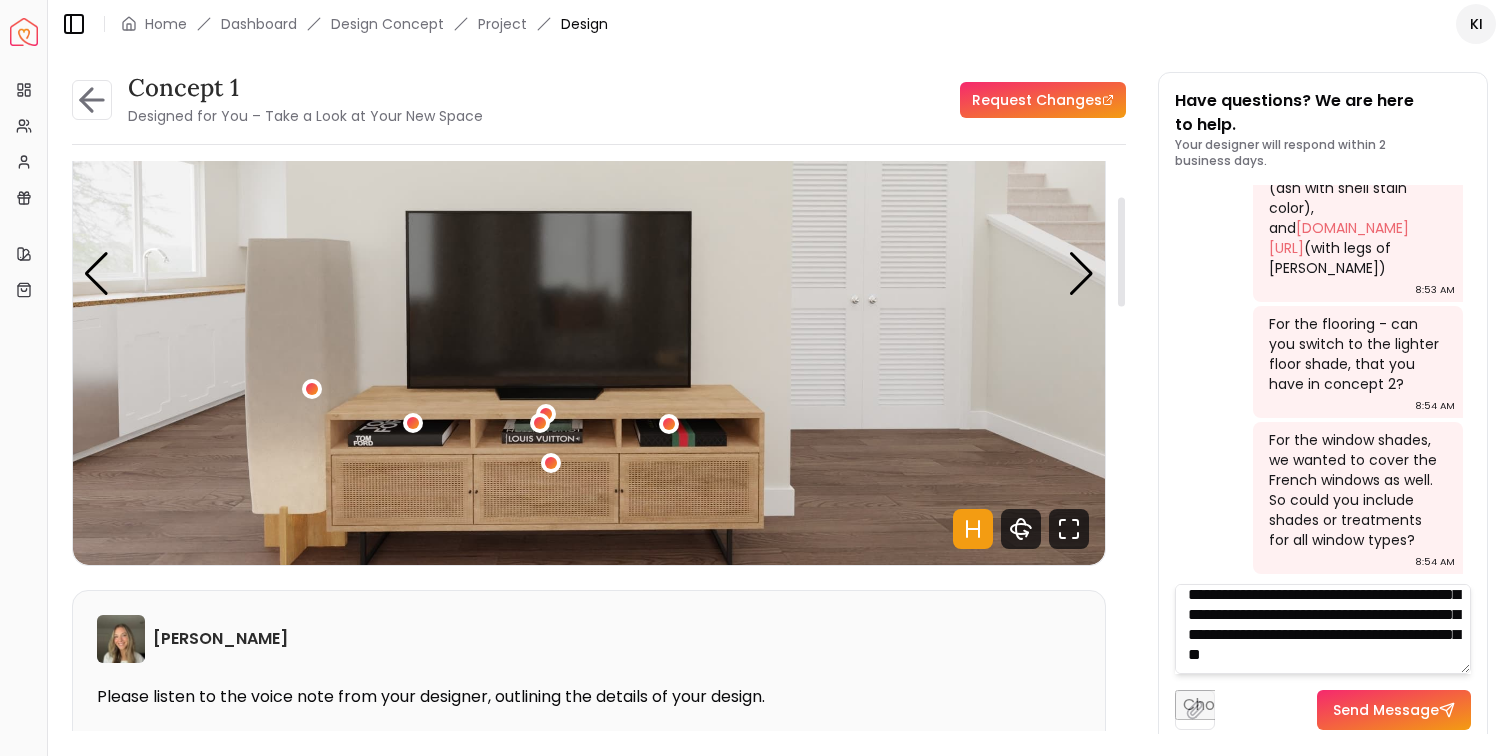type on "**********" 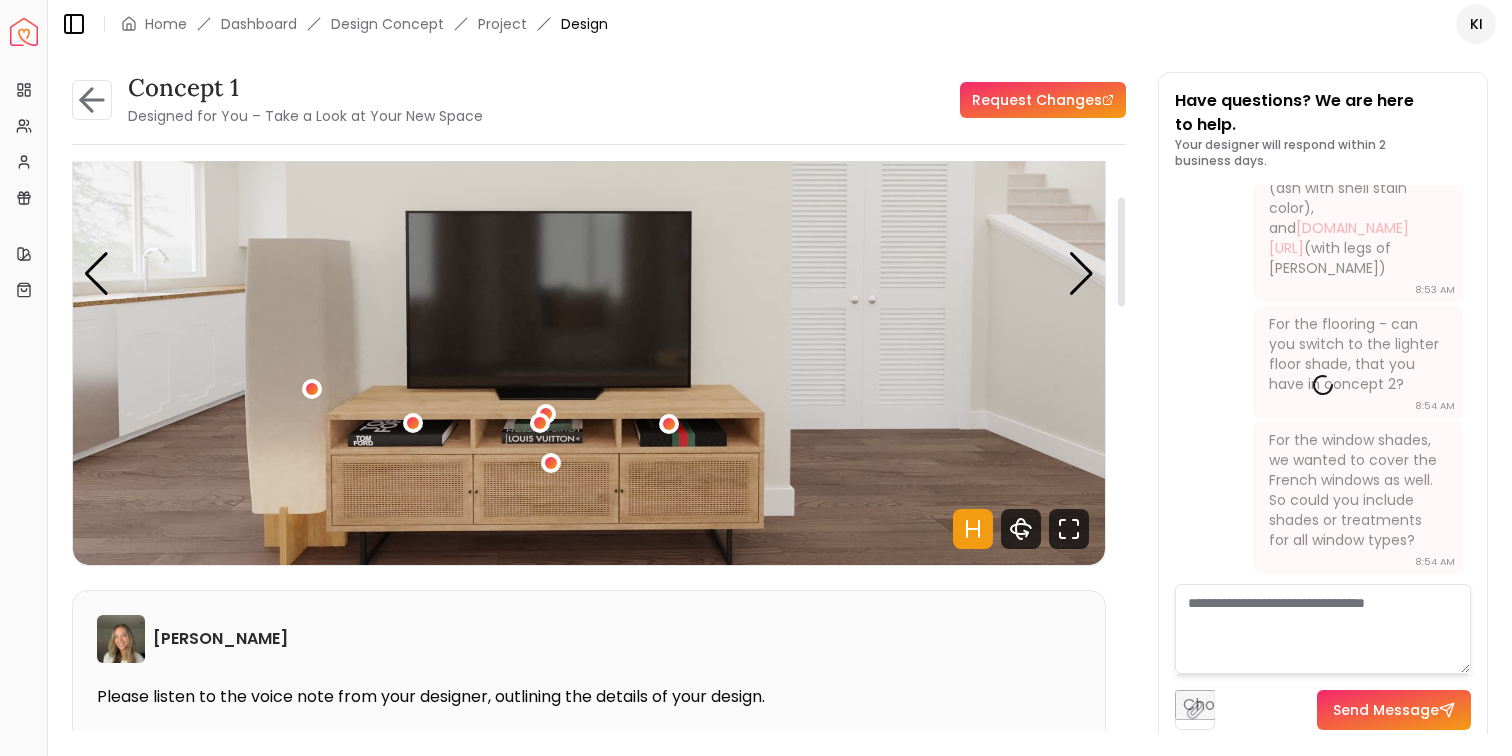 scroll, scrollTop: 0, scrollLeft: 0, axis: both 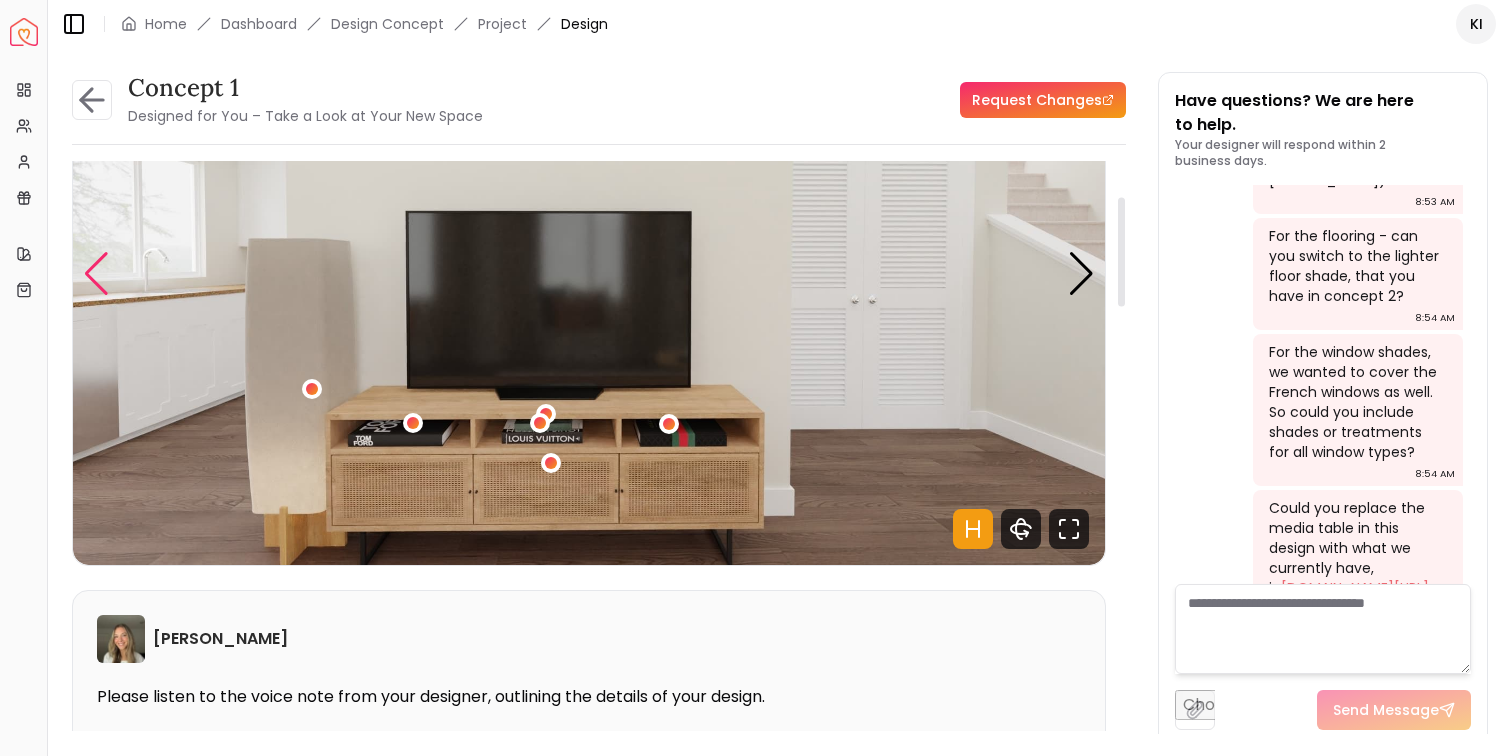 click at bounding box center (96, 274) 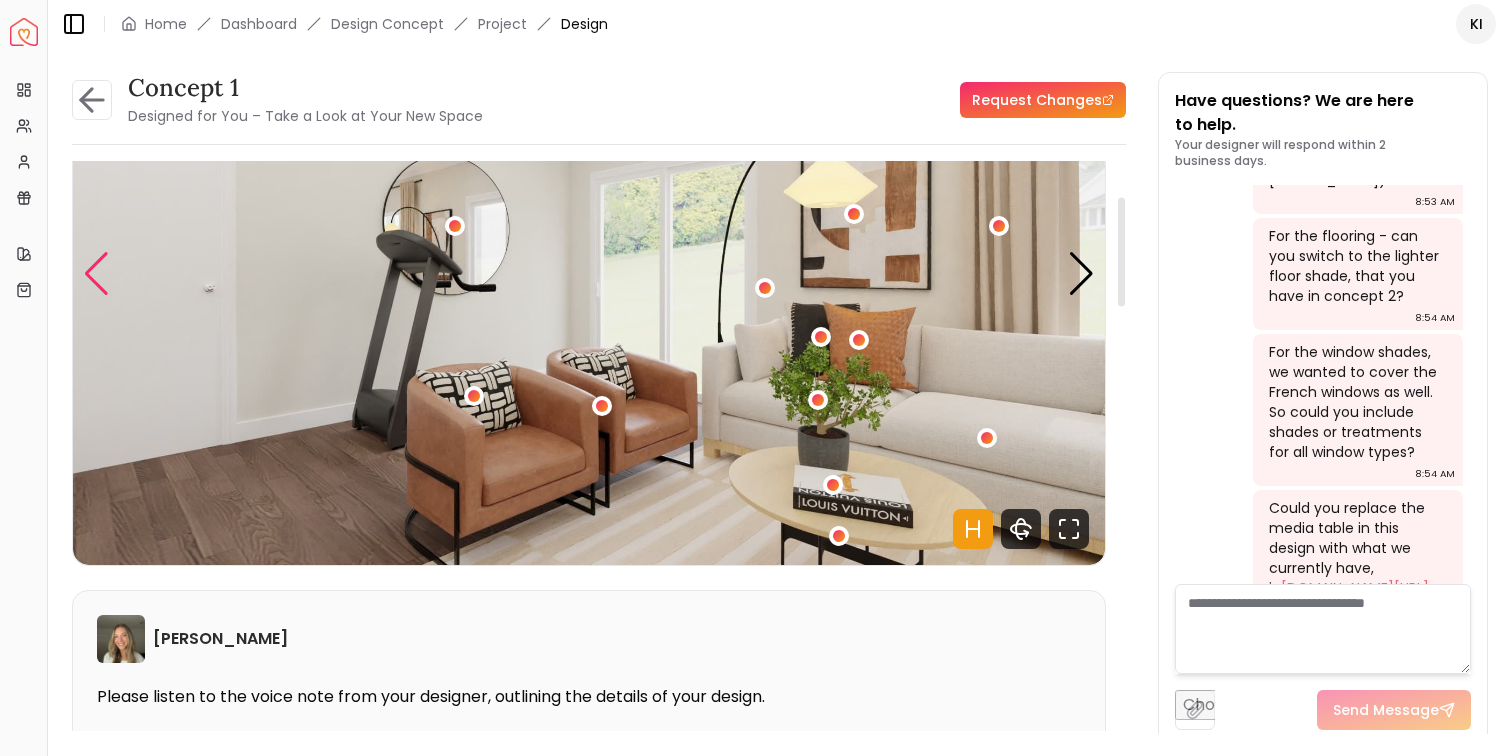 click at bounding box center [96, 274] 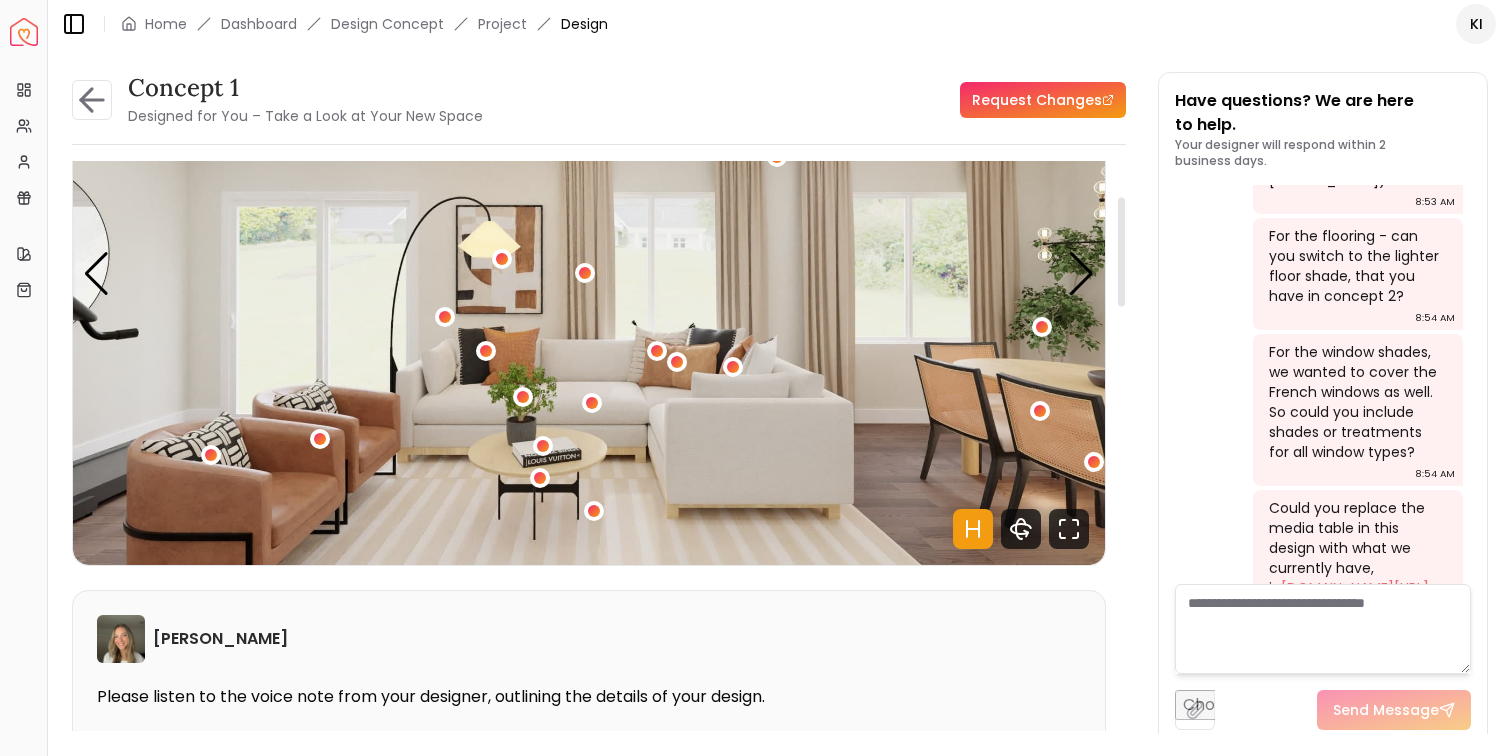 click at bounding box center (589, 274) 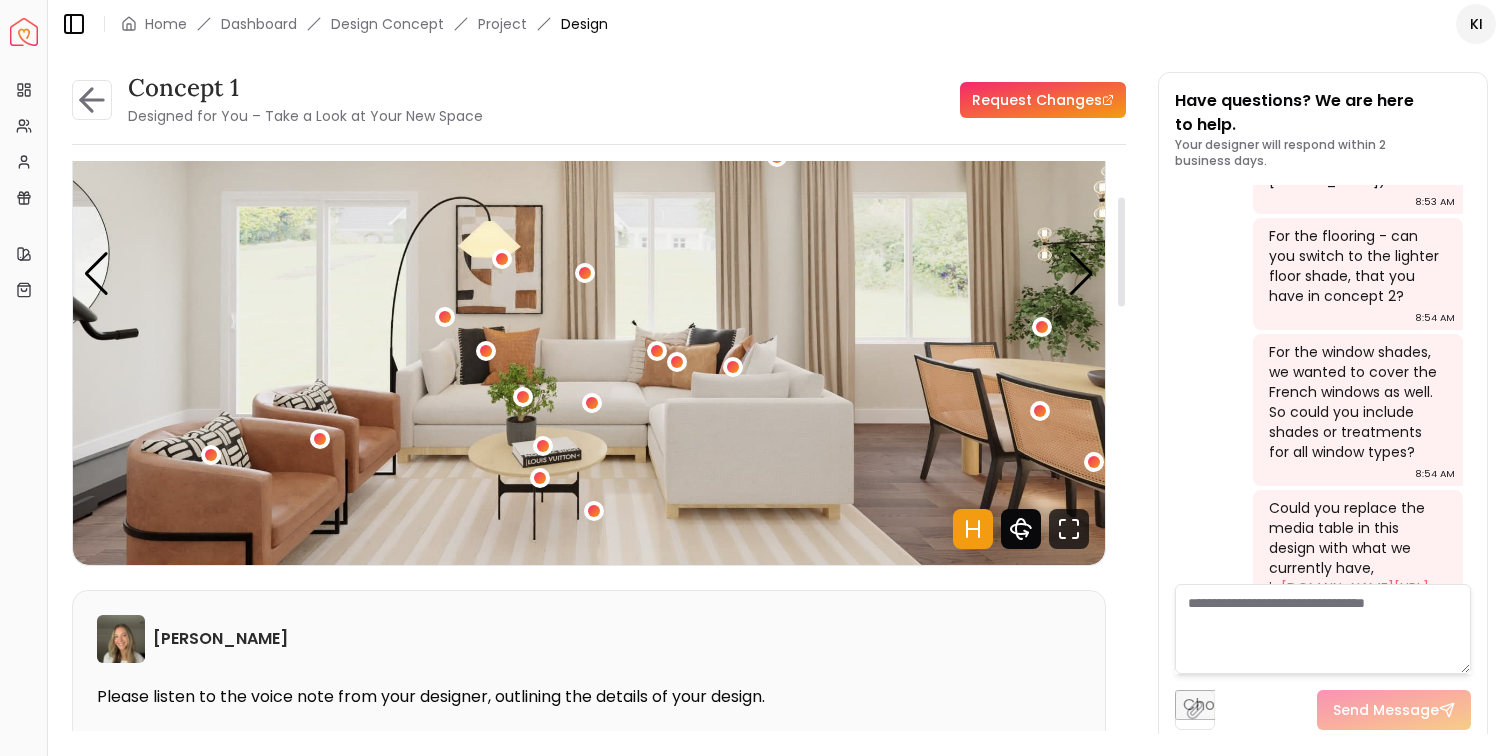 click 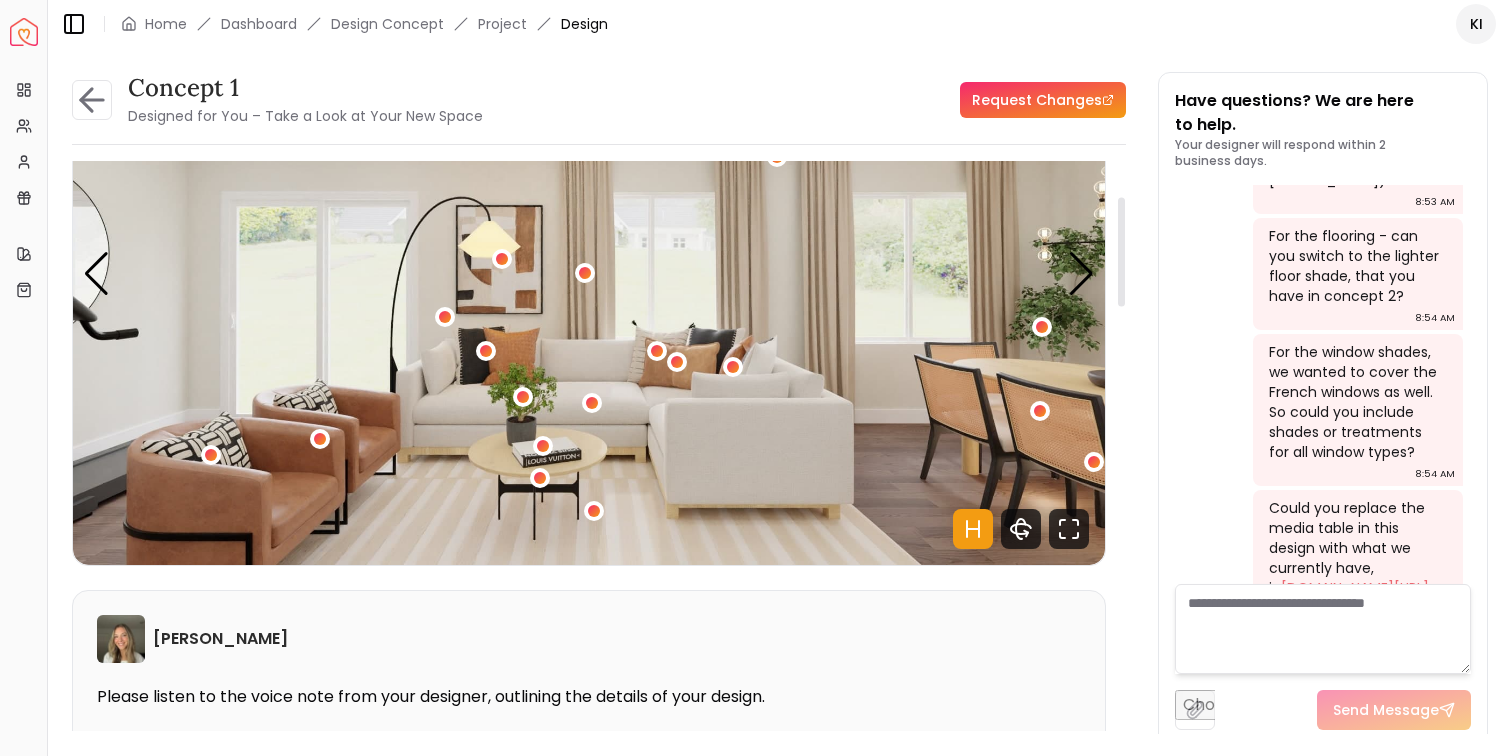 click at bounding box center [1323, 629] 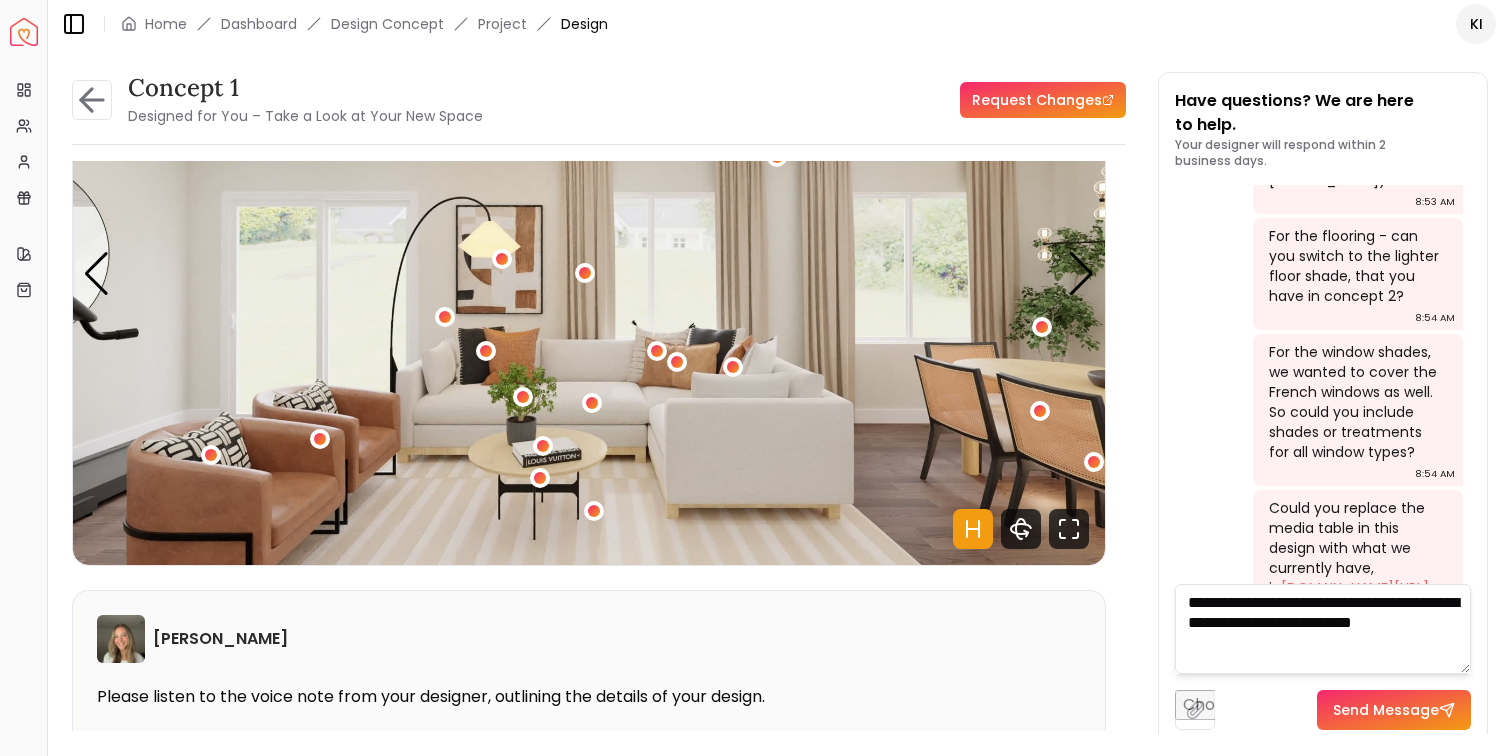 click on "**********" at bounding box center [1323, 629] 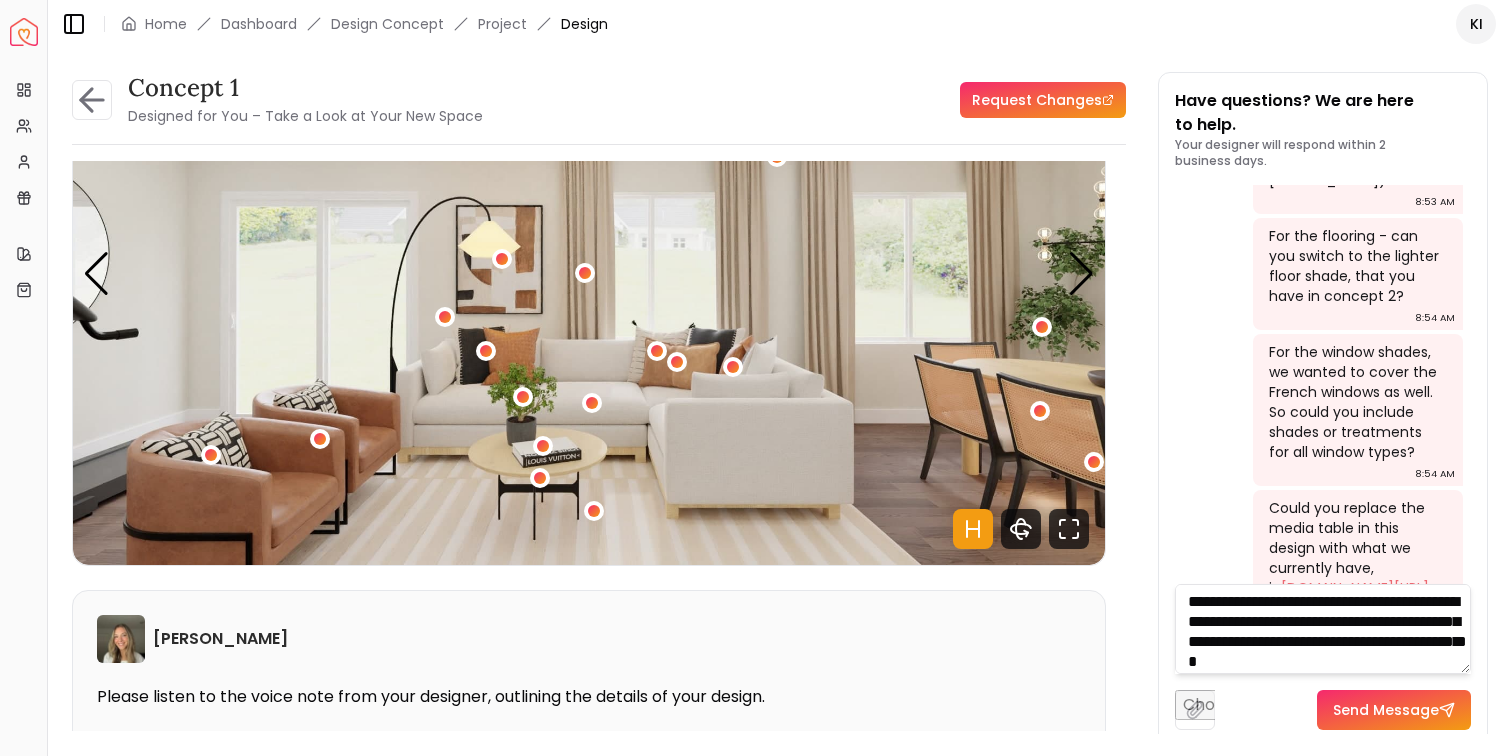 scroll, scrollTop: 28, scrollLeft: 0, axis: vertical 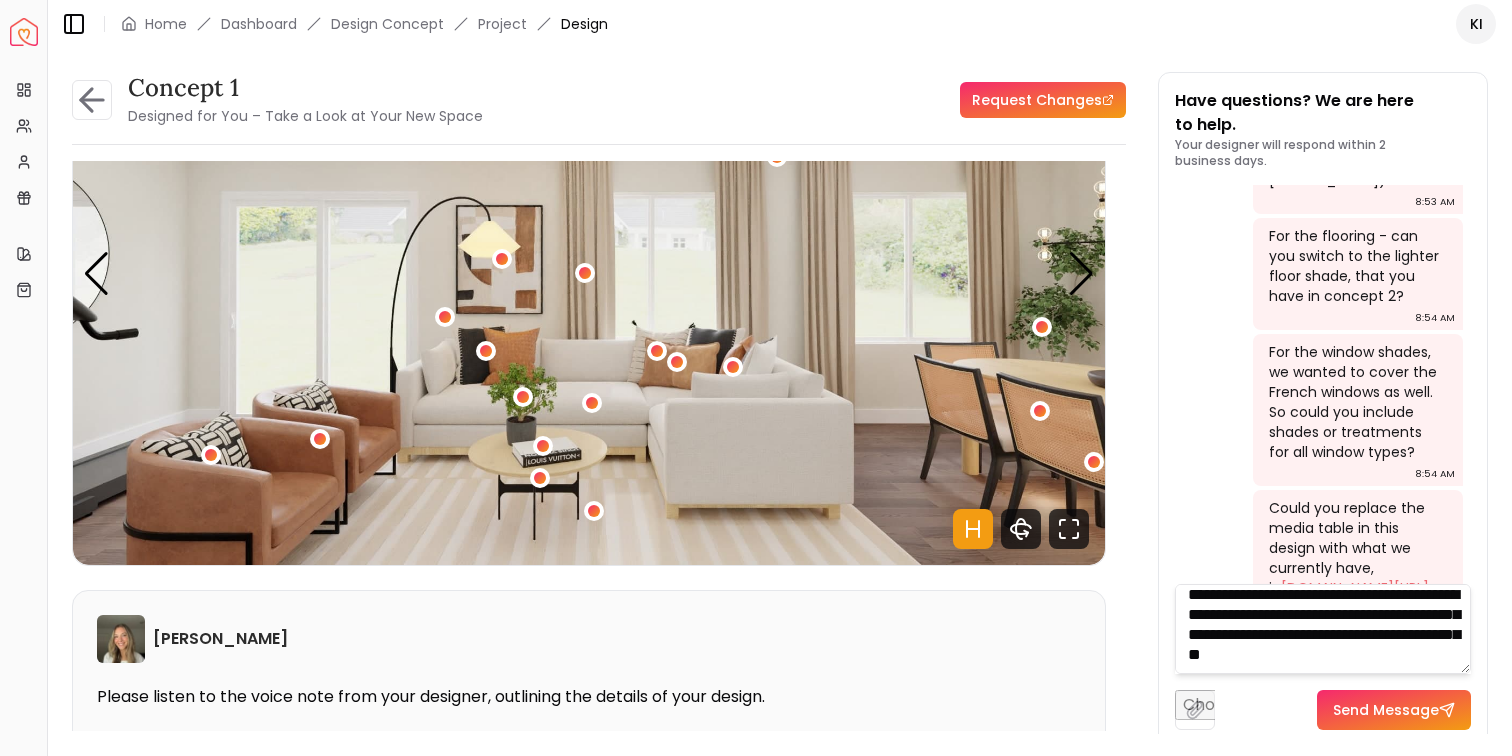 type on "**********" 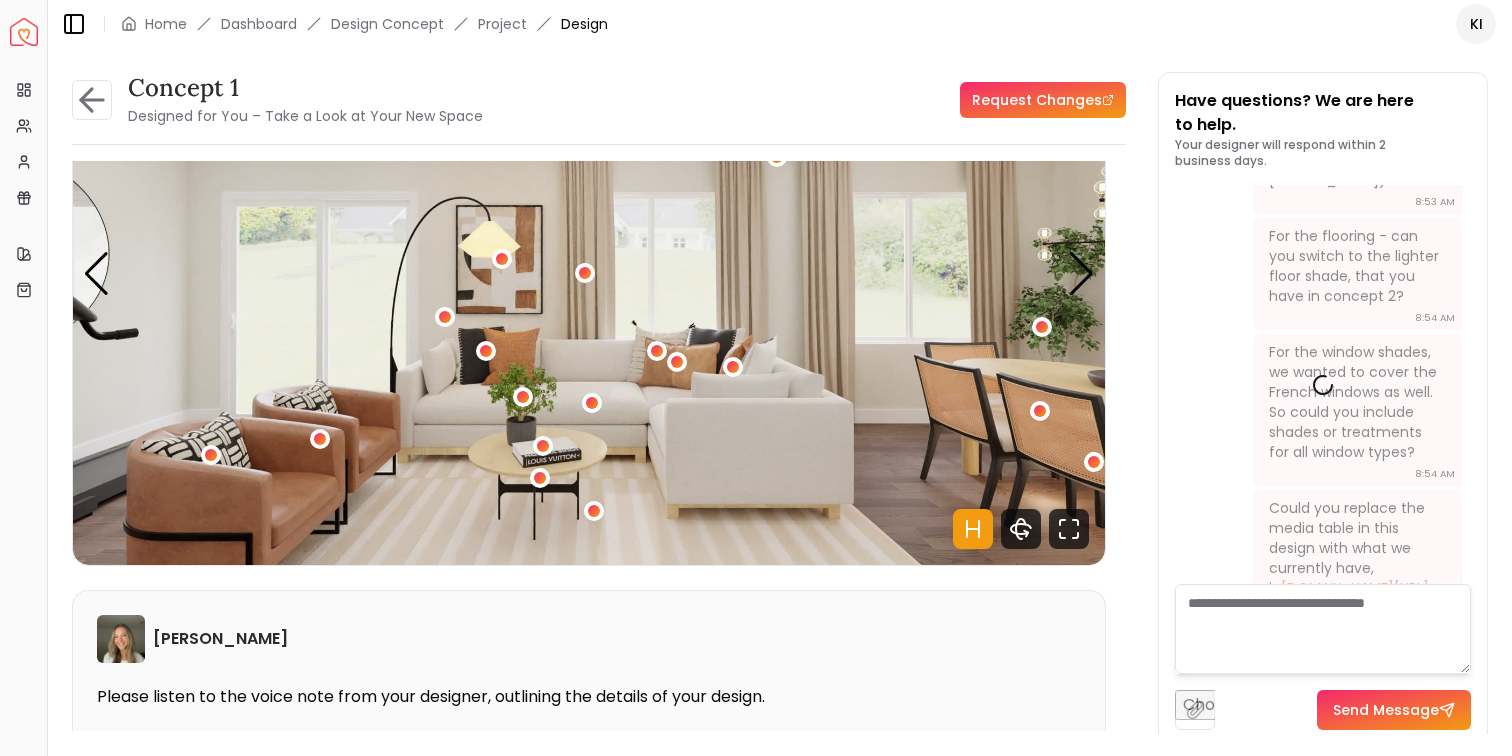 scroll, scrollTop: 0, scrollLeft: 0, axis: both 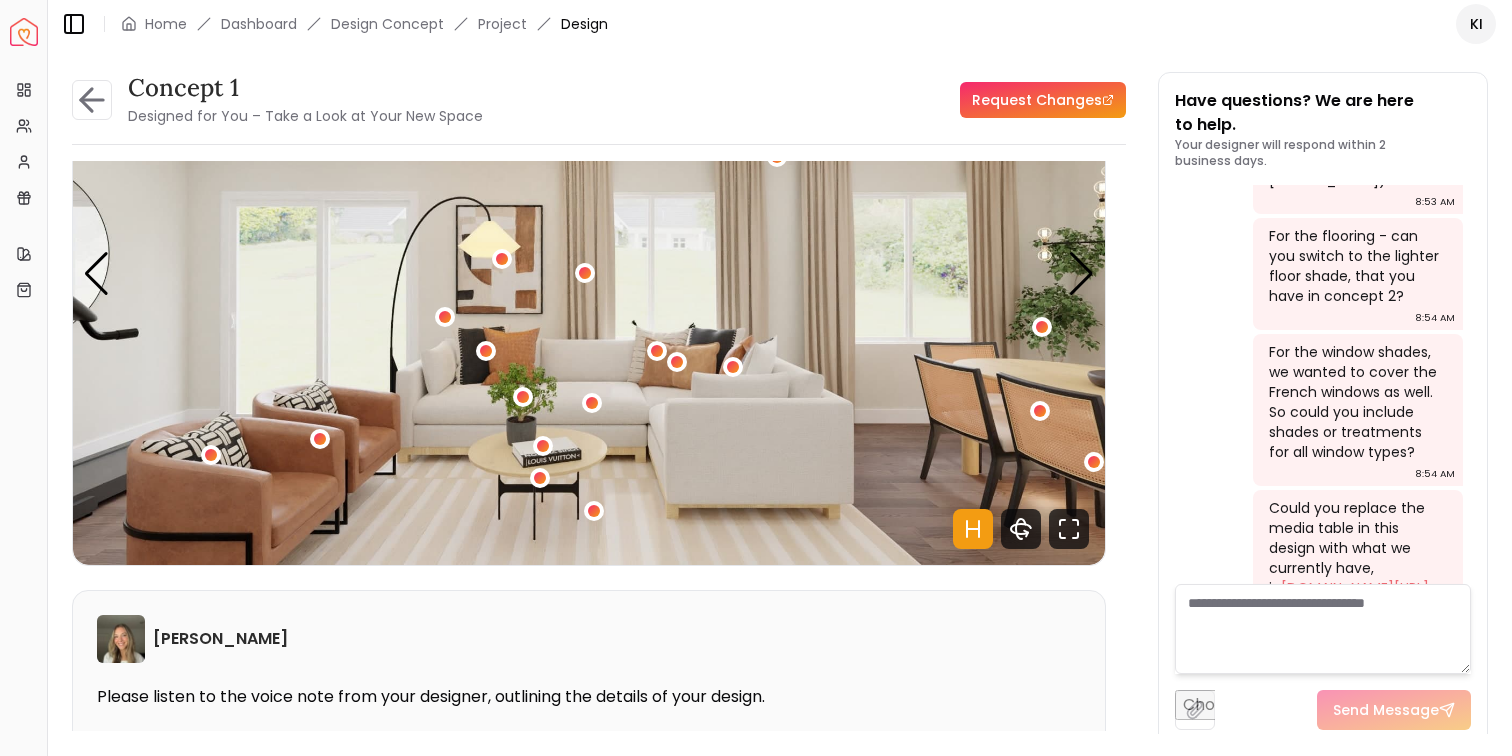 type on "*" 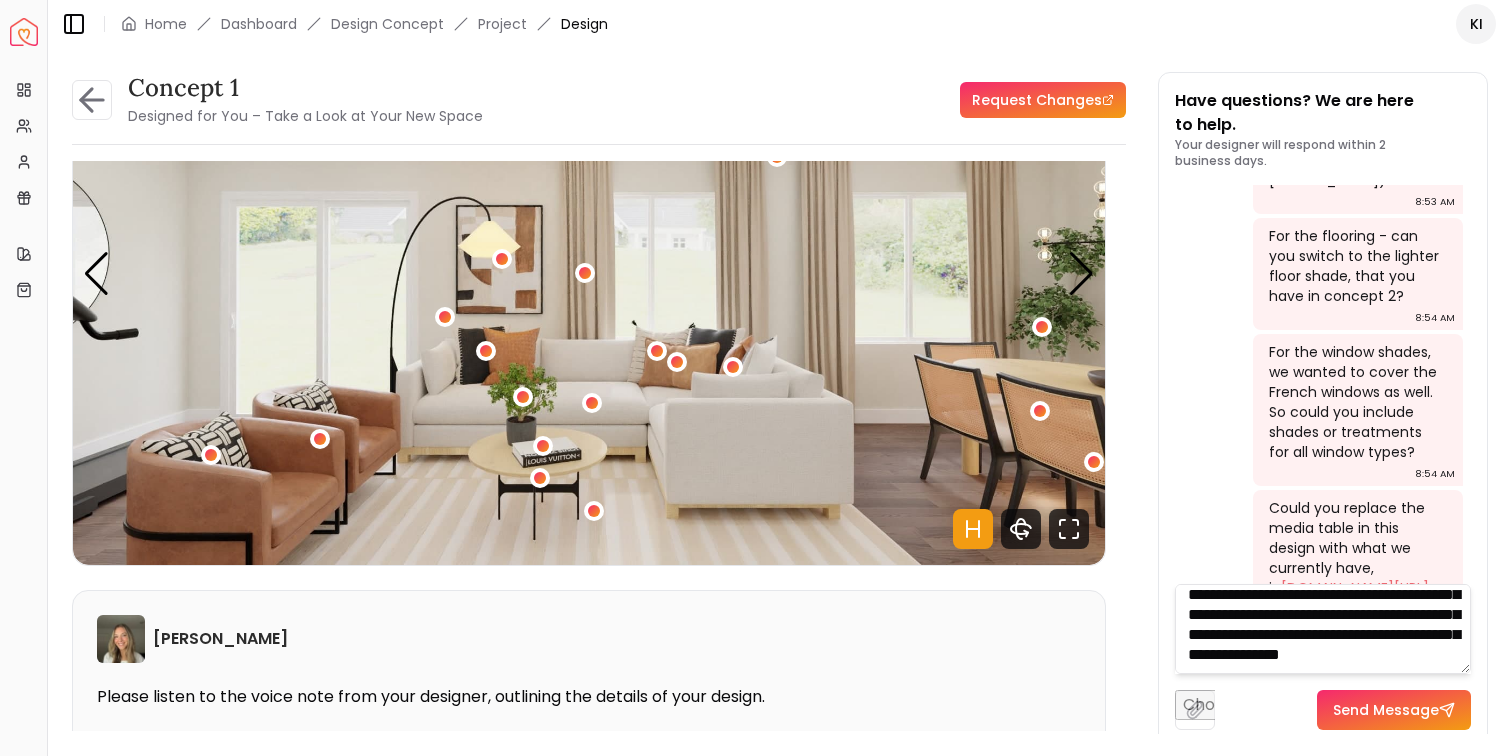 scroll, scrollTop: 61, scrollLeft: 0, axis: vertical 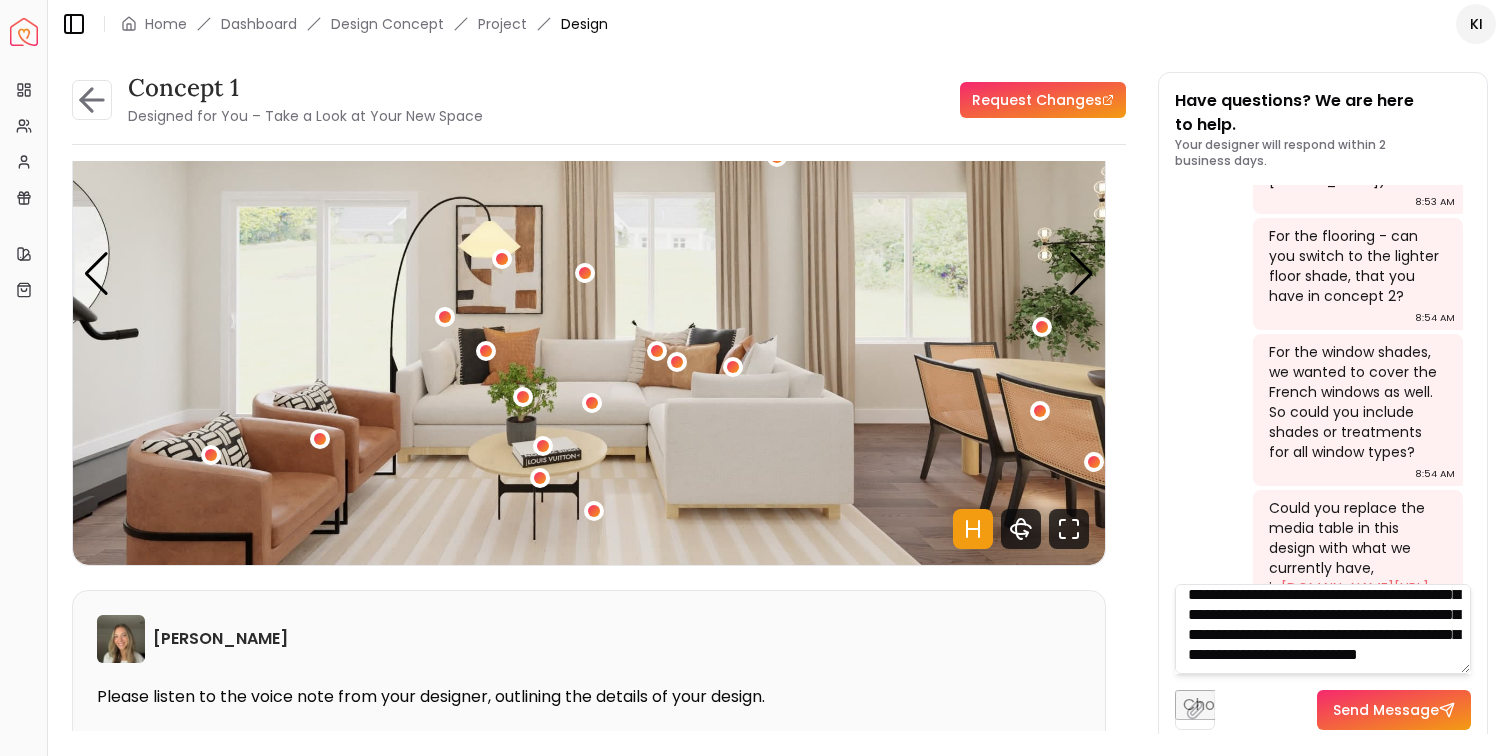 type on "**********" 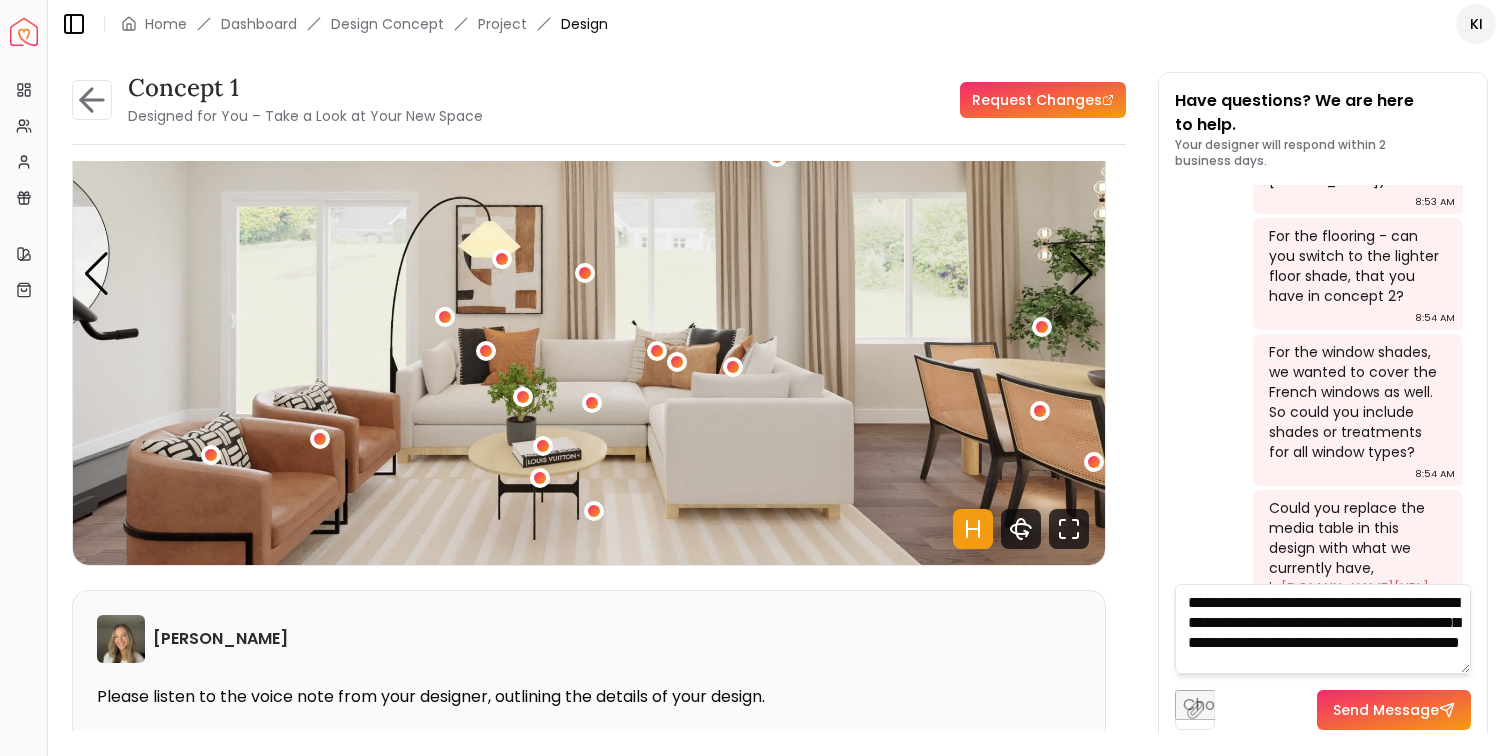 scroll, scrollTop: 6, scrollLeft: 0, axis: vertical 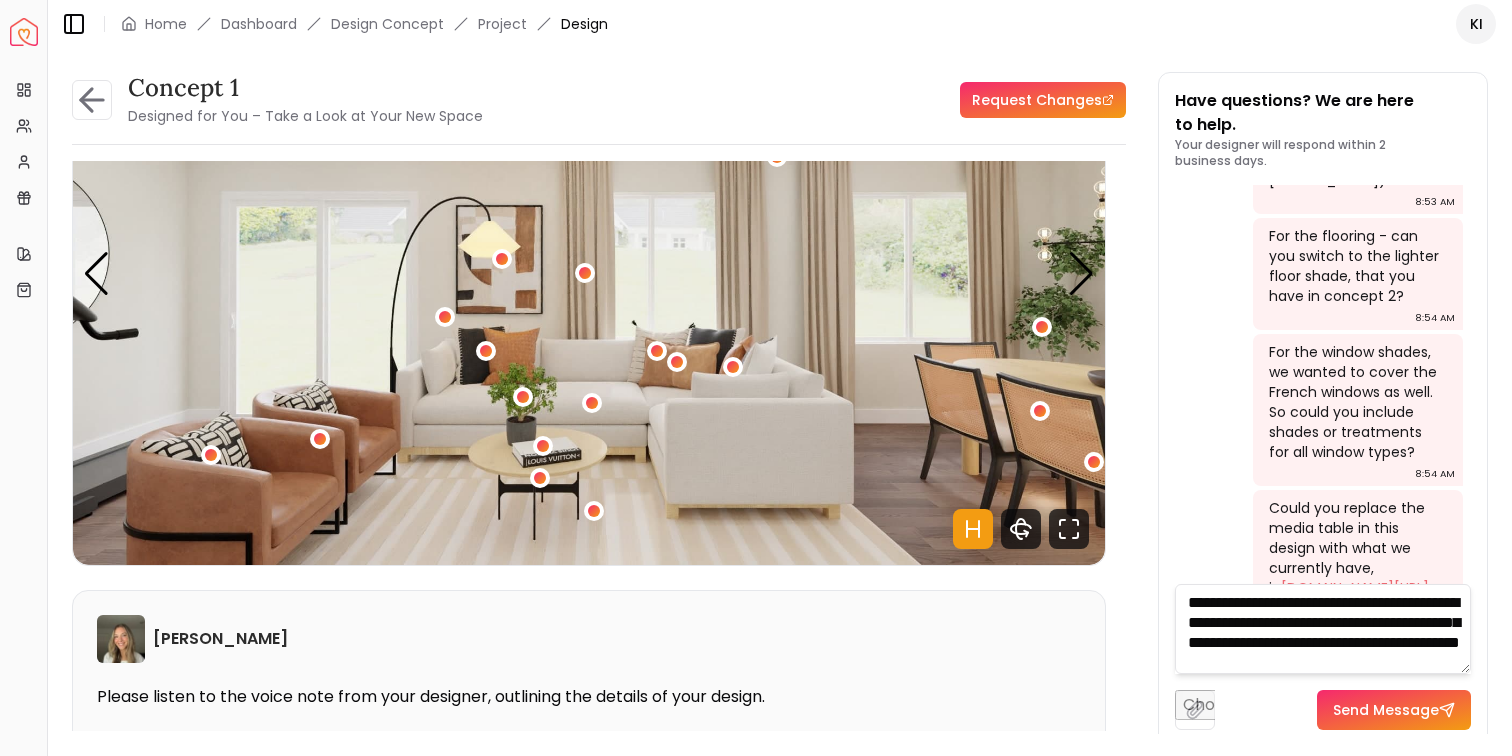 click on "**********" at bounding box center [1323, 629] 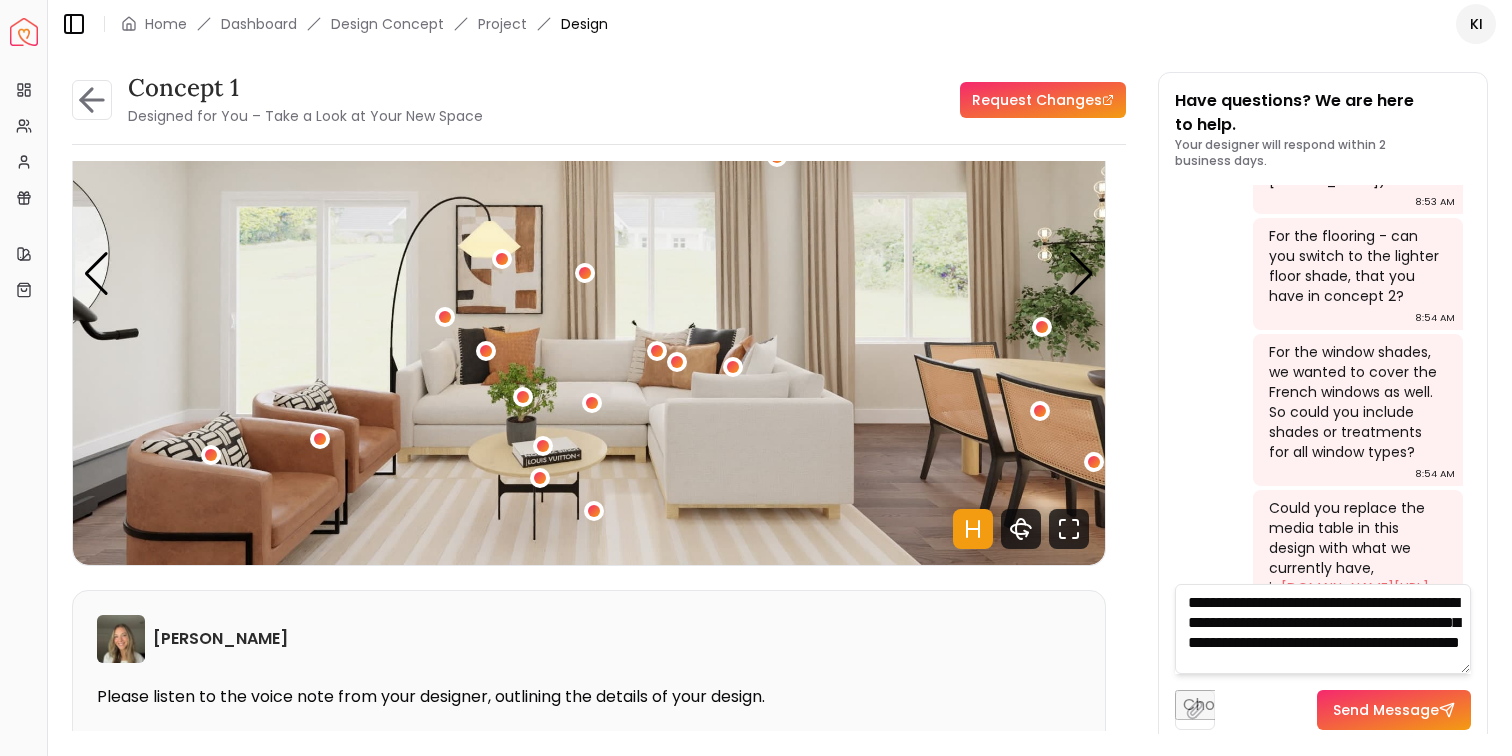 scroll, scrollTop: 28, scrollLeft: 0, axis: vertical 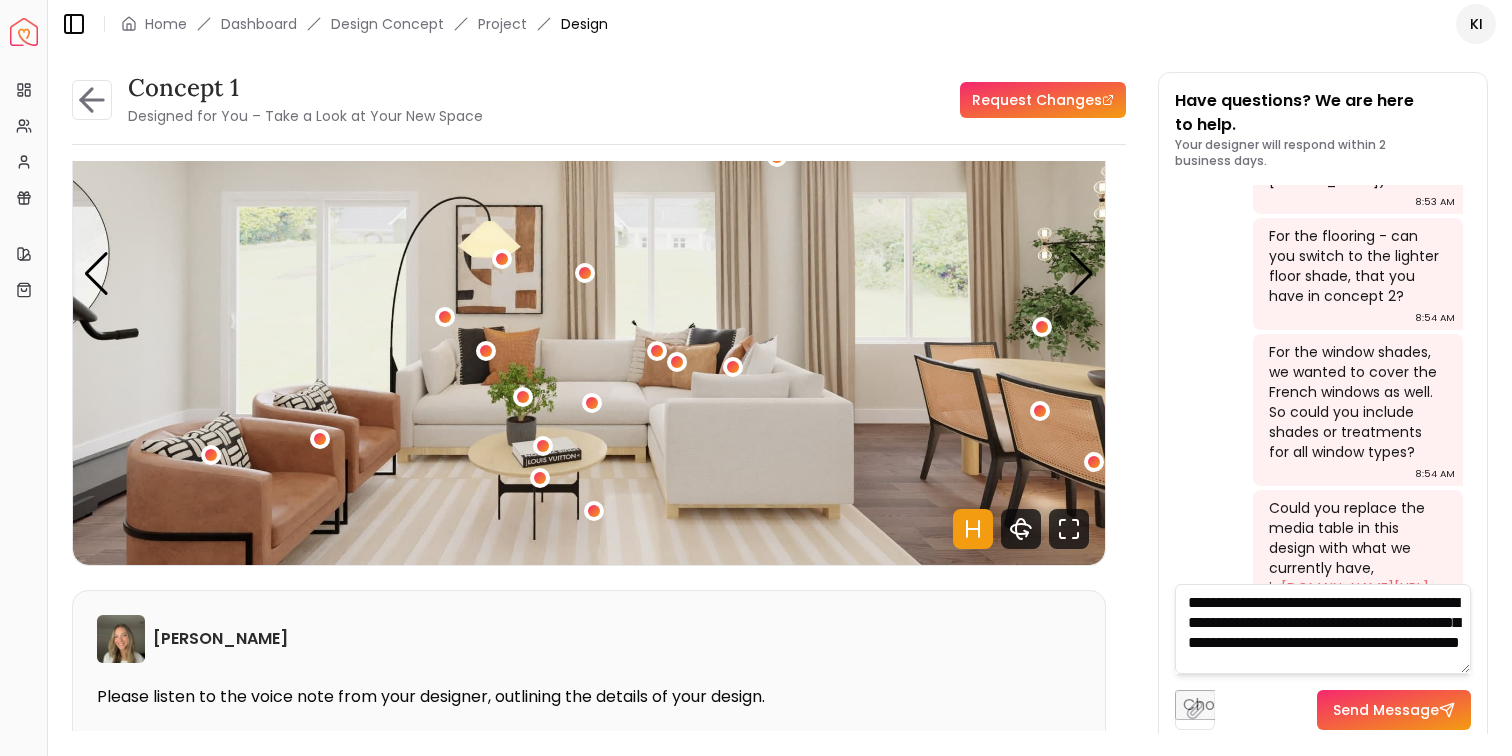 click on "**********" at bounding box center (1323, 629) 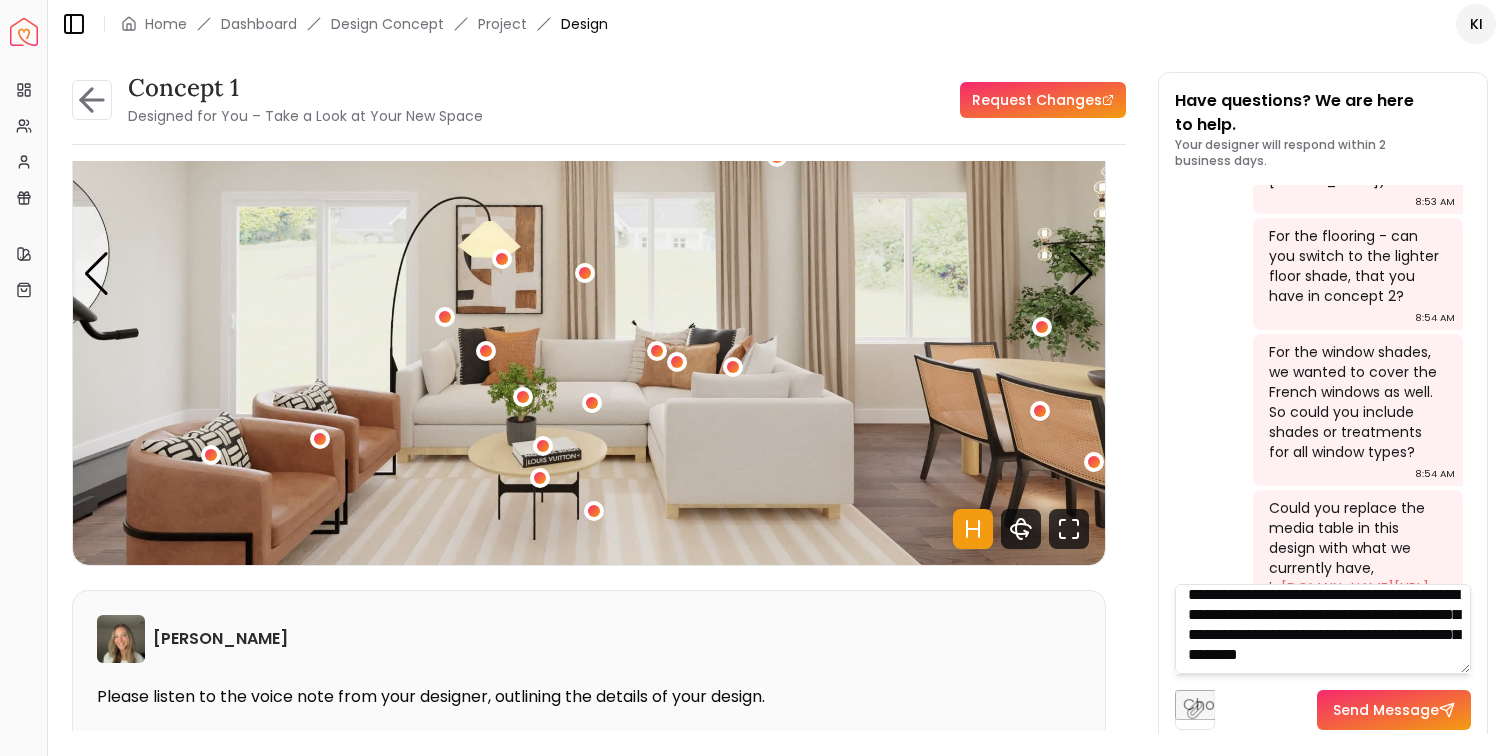type on "**********" 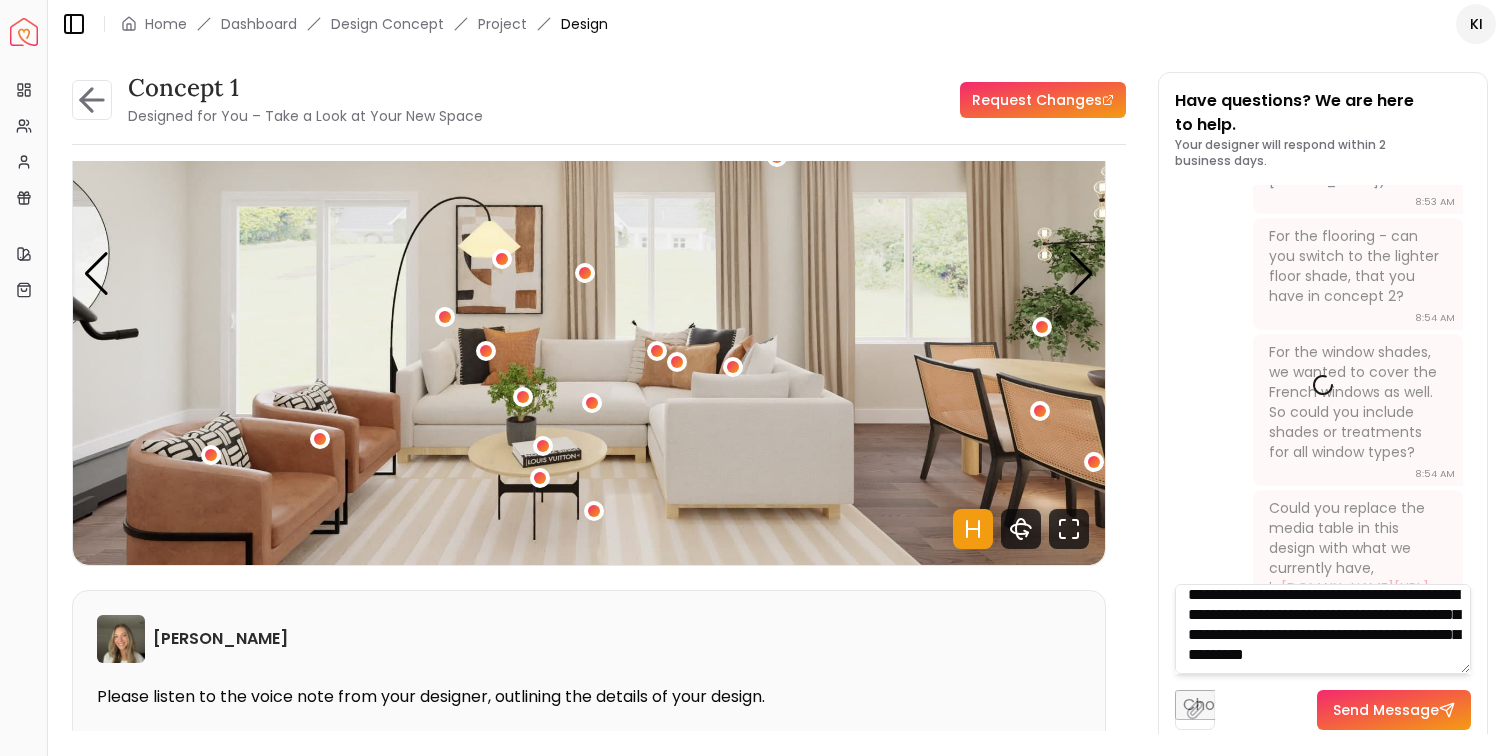 type 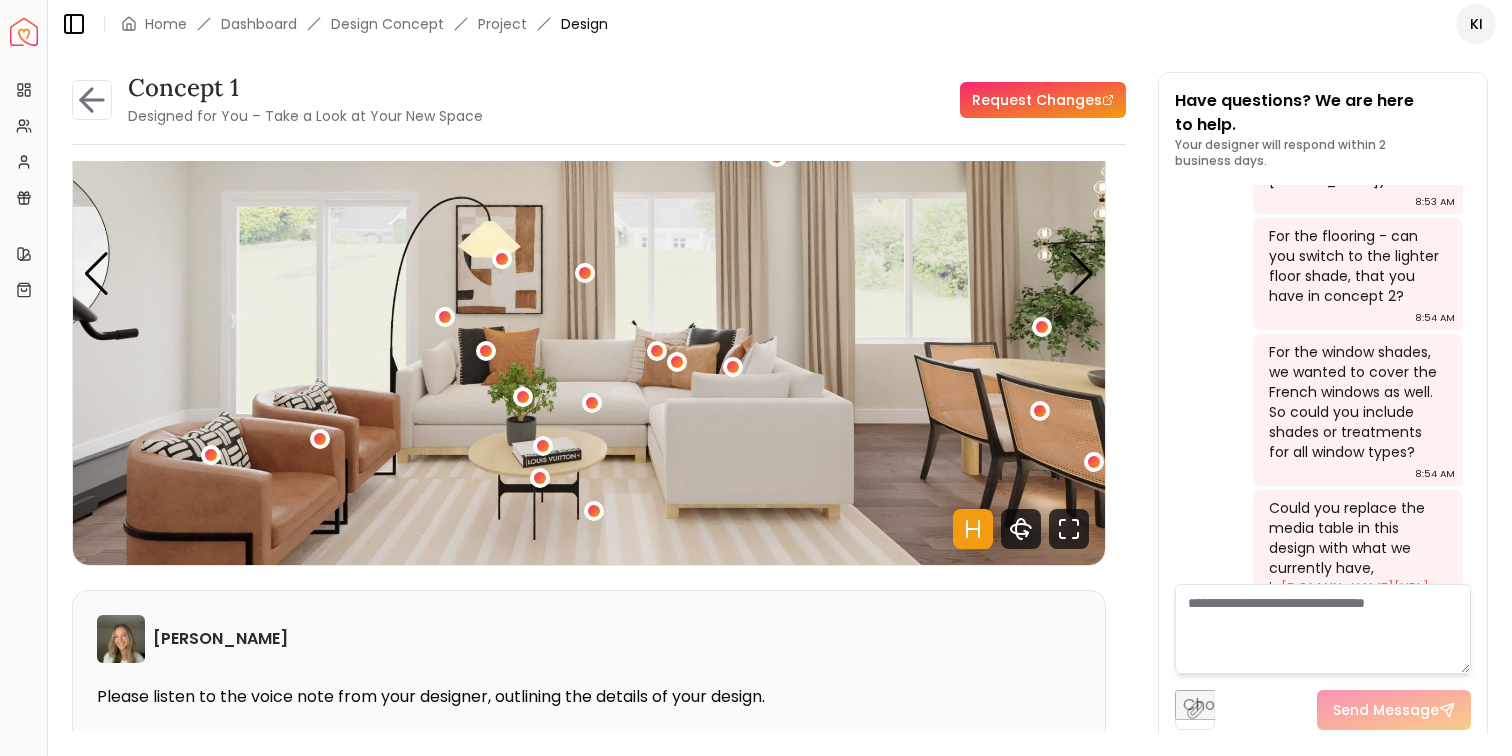 scroll, scrollTop: 0, scrollLeft: 0, axis: both 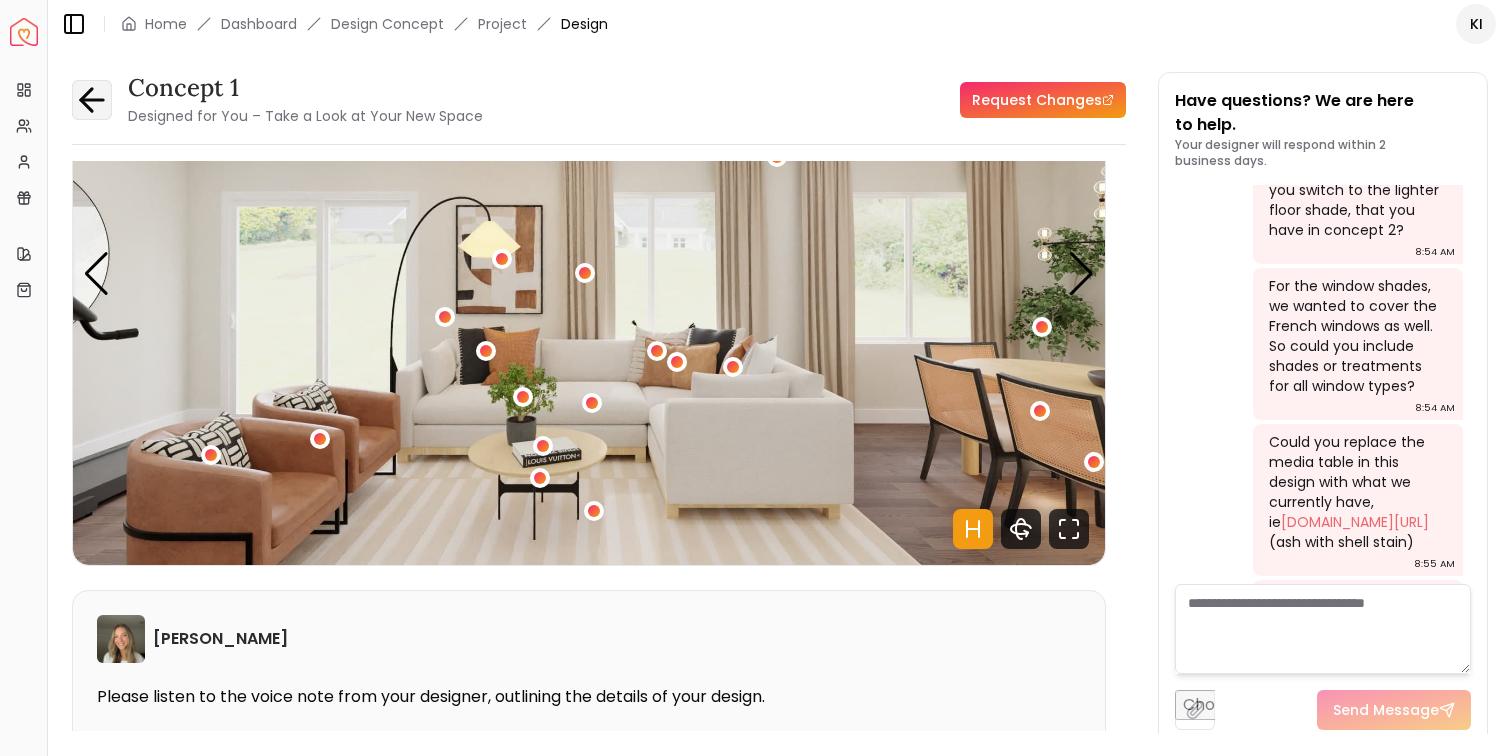 click 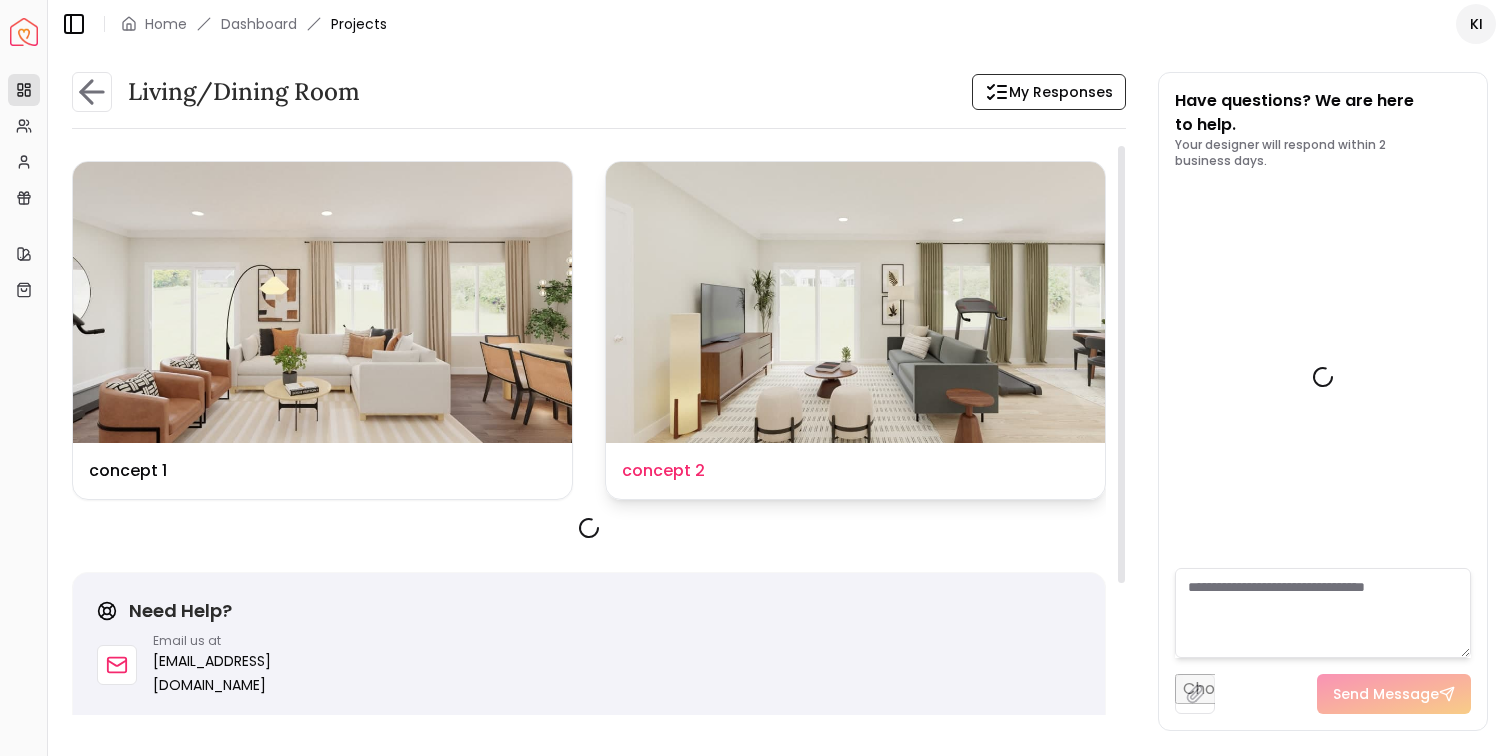 scroll, scrollTop: 3713, scrollLeft: 0, axis: vertical 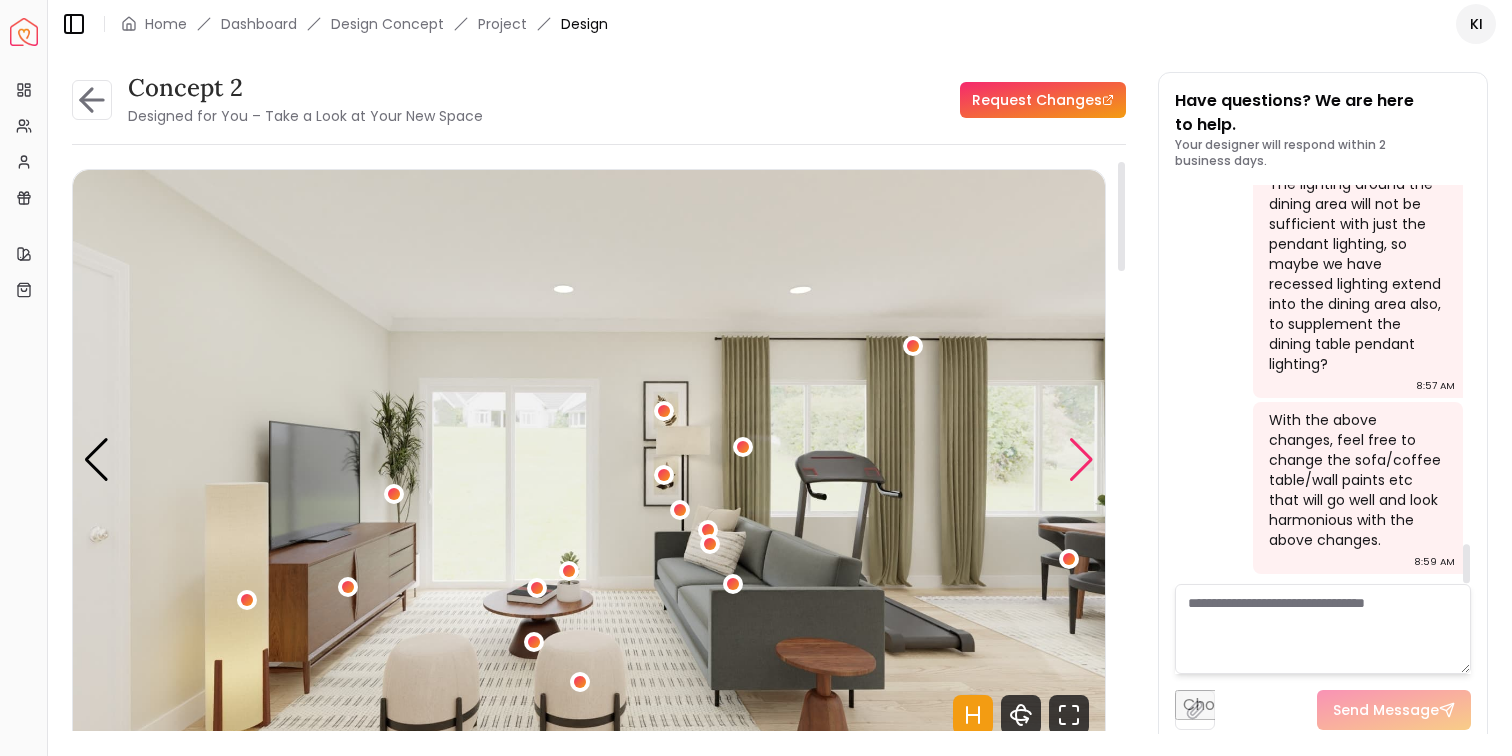 click at bounding box center (1081, 460) 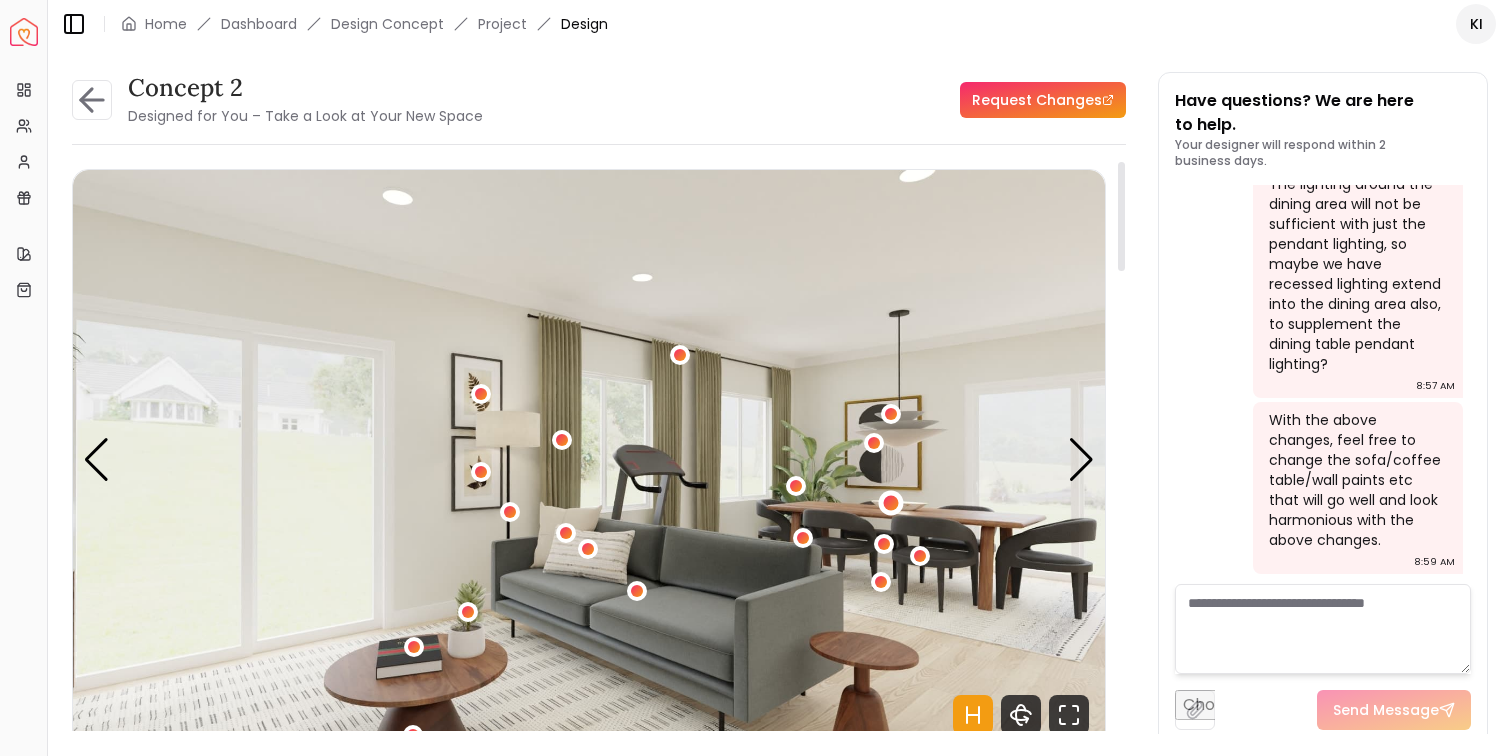 click at bounding box center [890, 503] 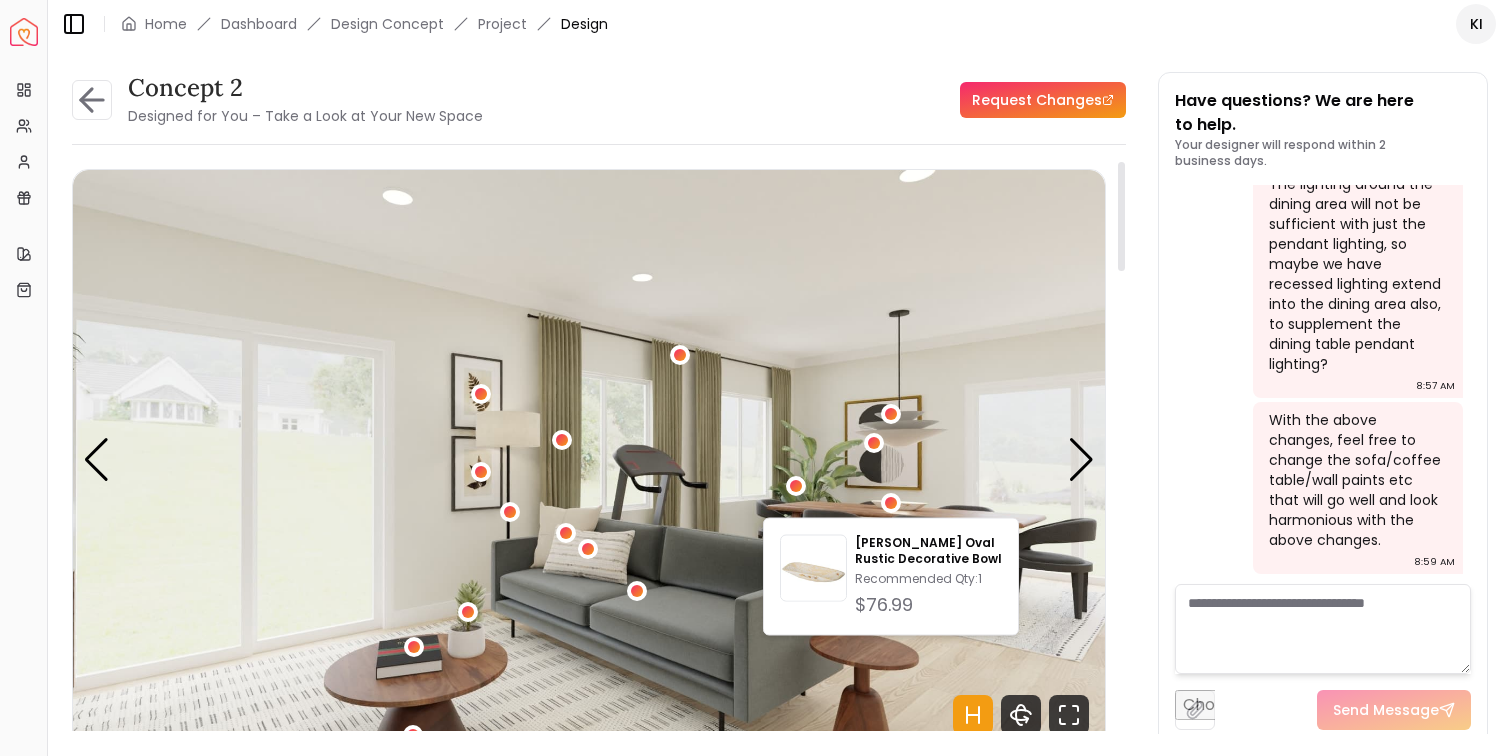 click on "Request Changes" at bounding box center (812, 100) 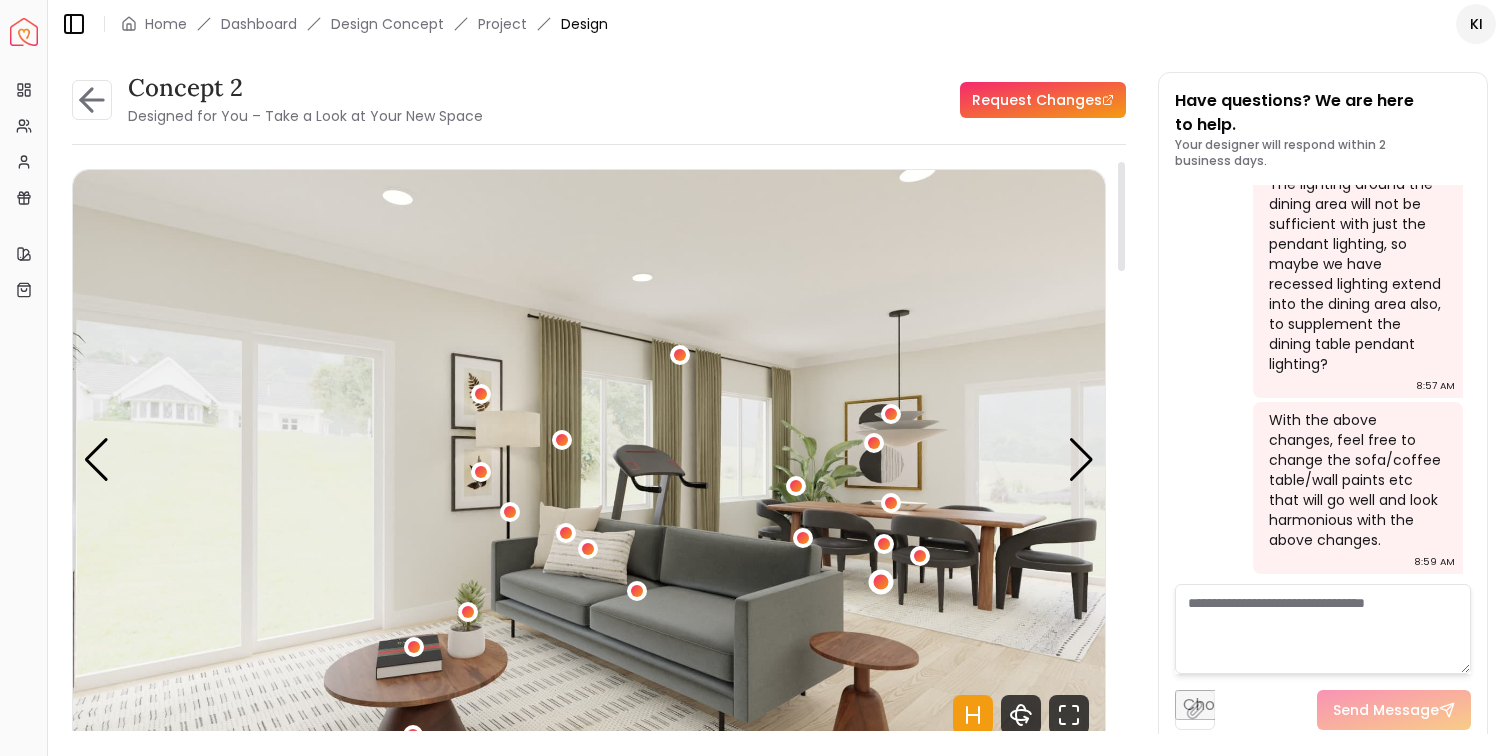 click at bounding box center (881, 581) 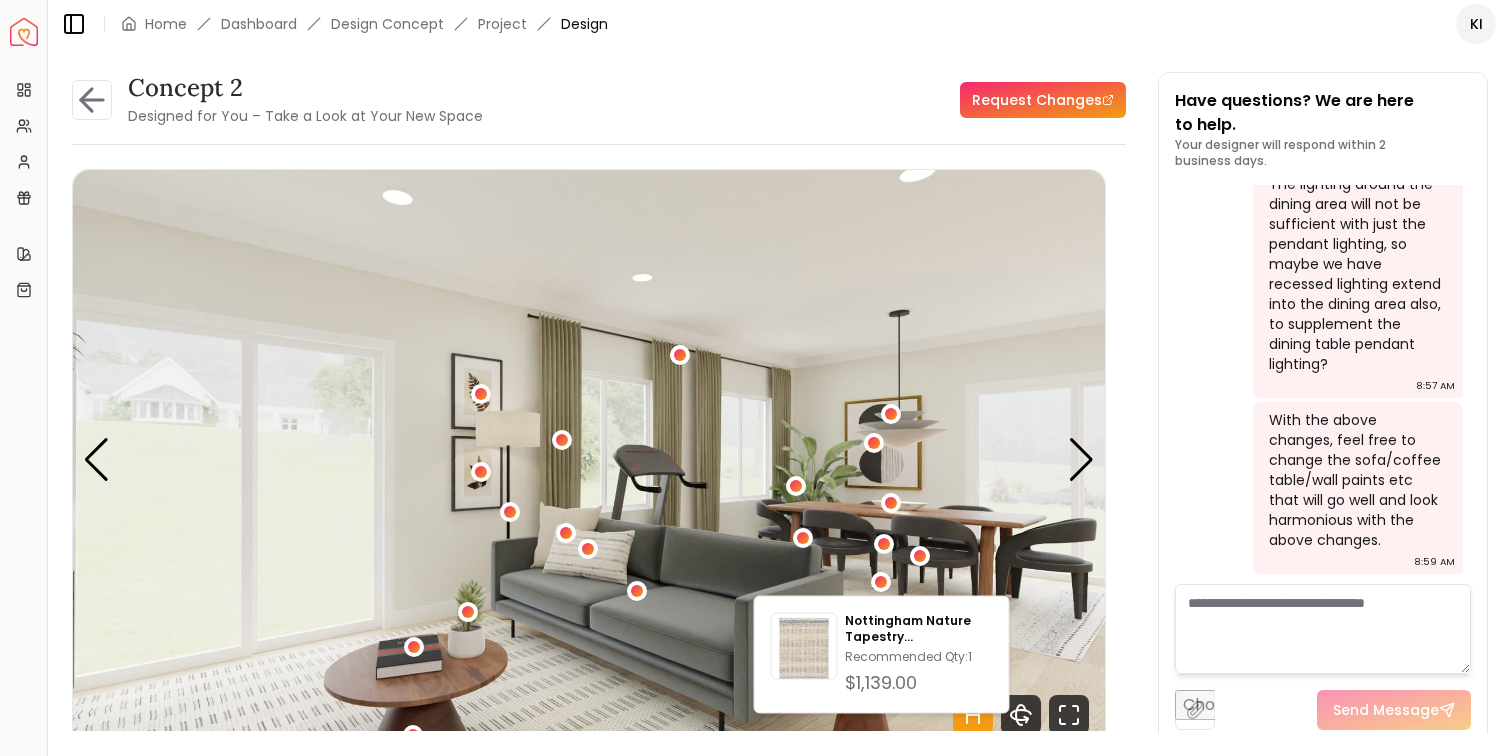 click on "Request Changes" at bounding box center (812, 100) 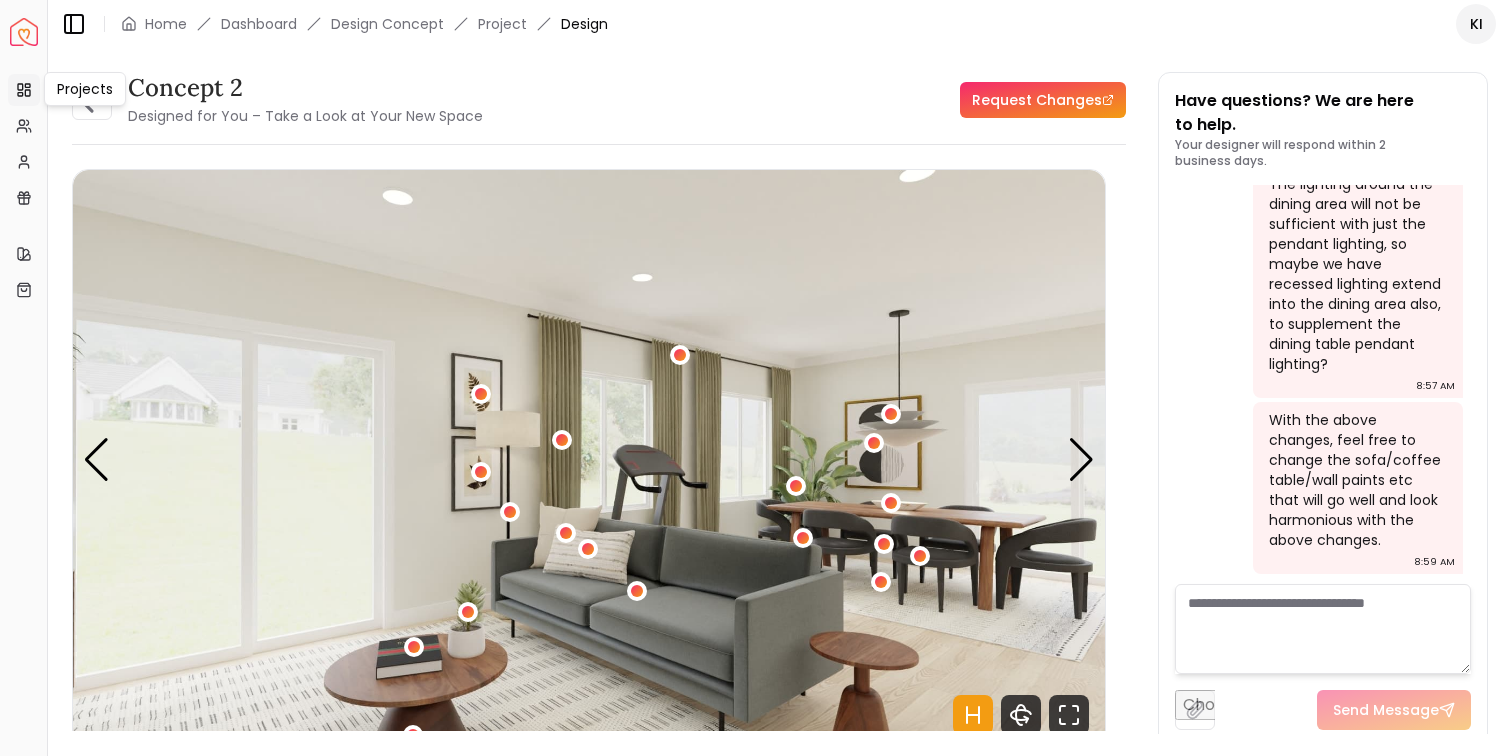 click on "Projects Projects" at bounding box center [85, 89] 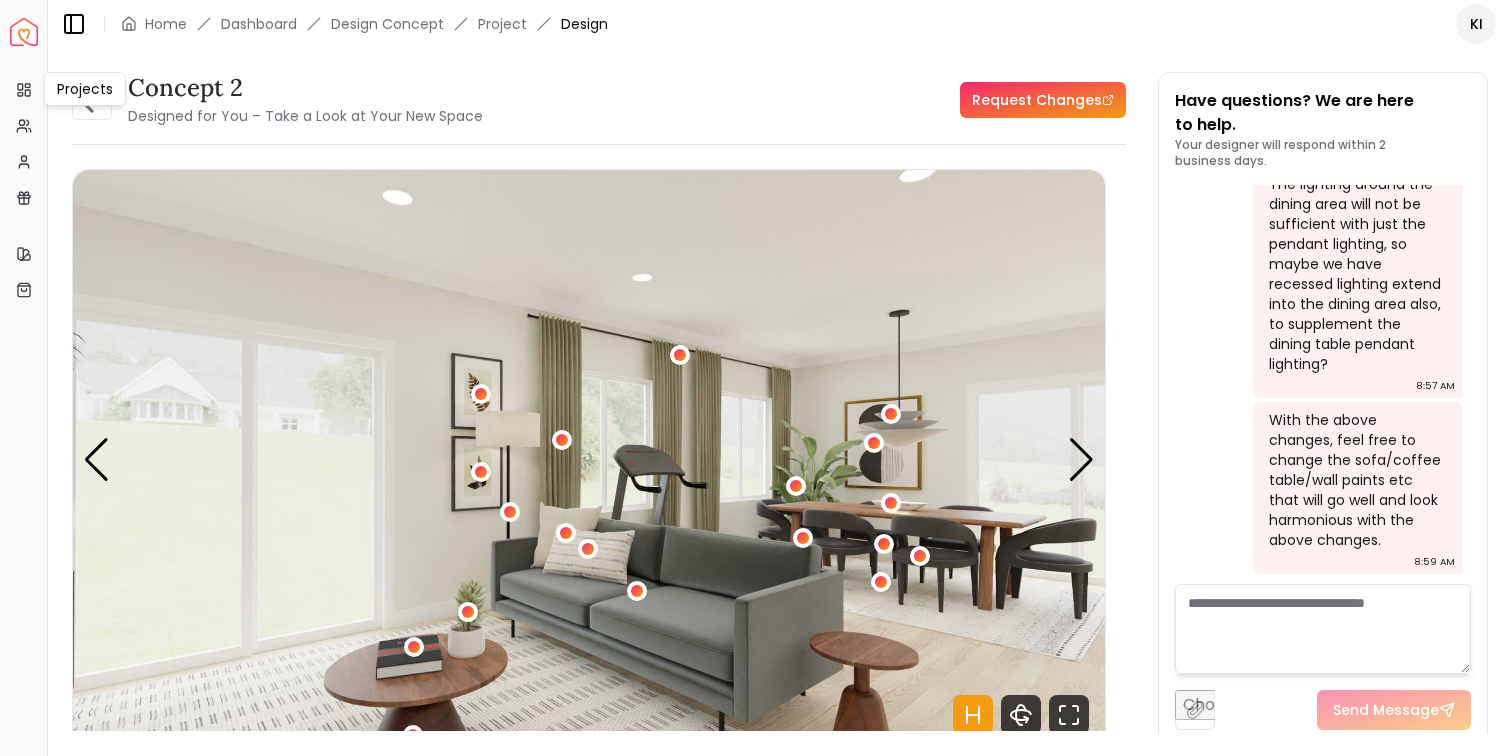 click on "Projects Projects" at bounding box center (85, 89) 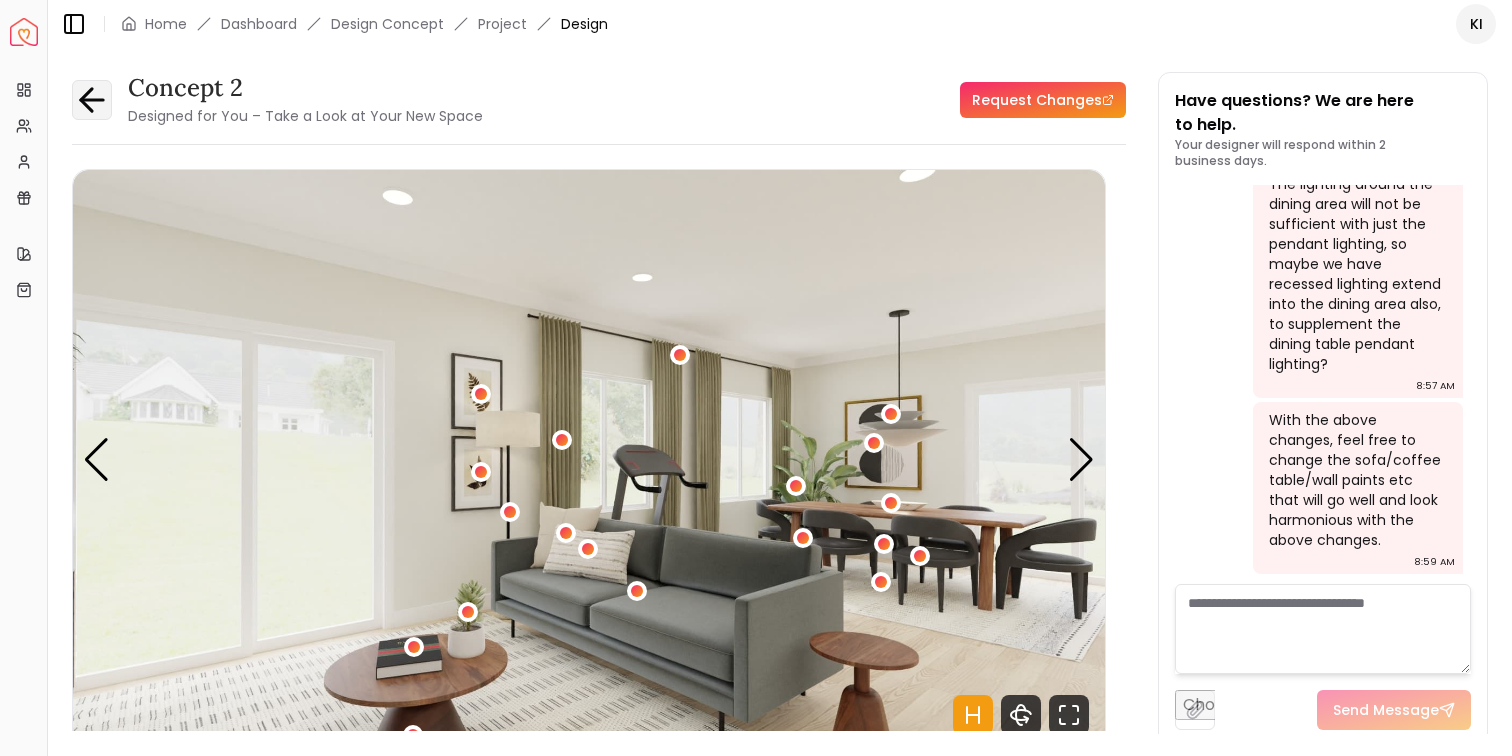 click 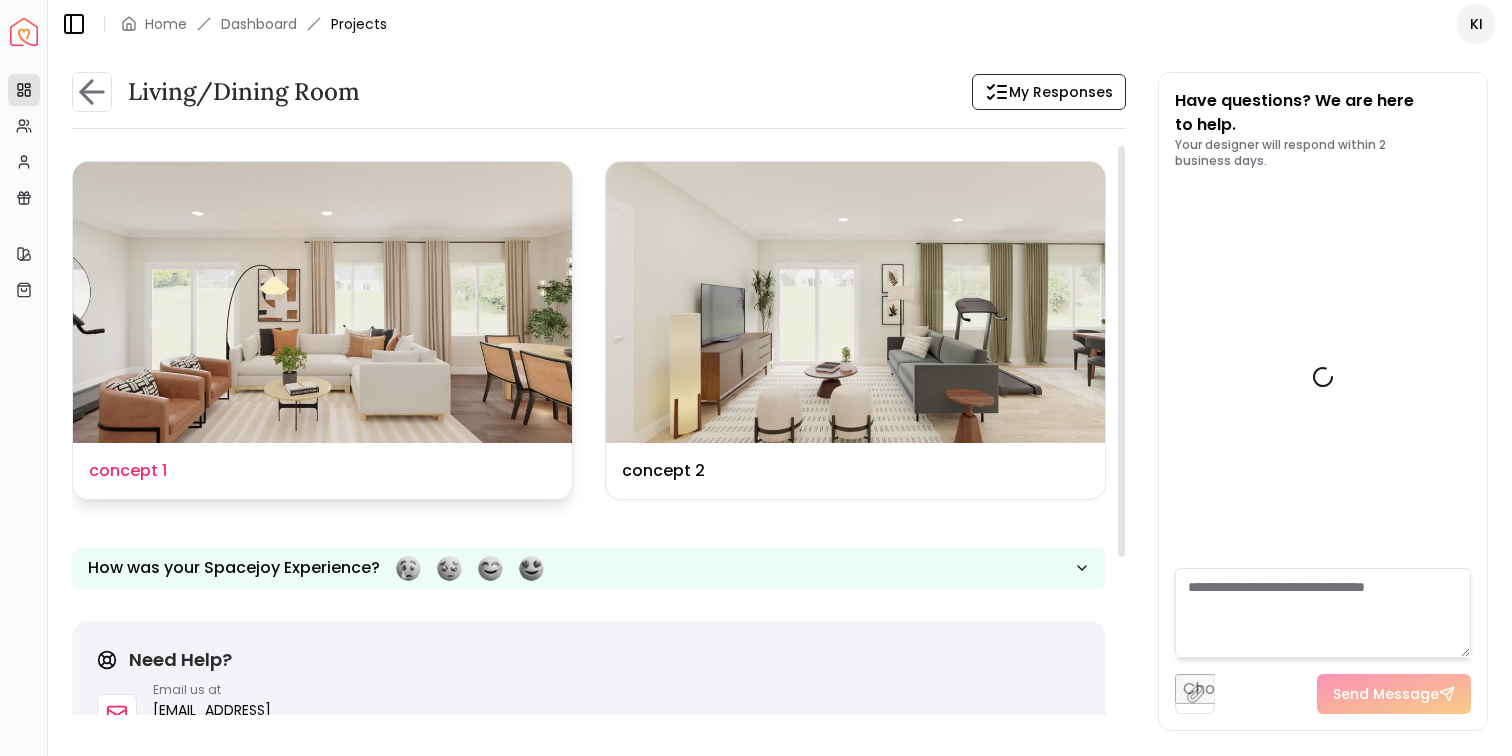 click at bounding box center (322, 302) 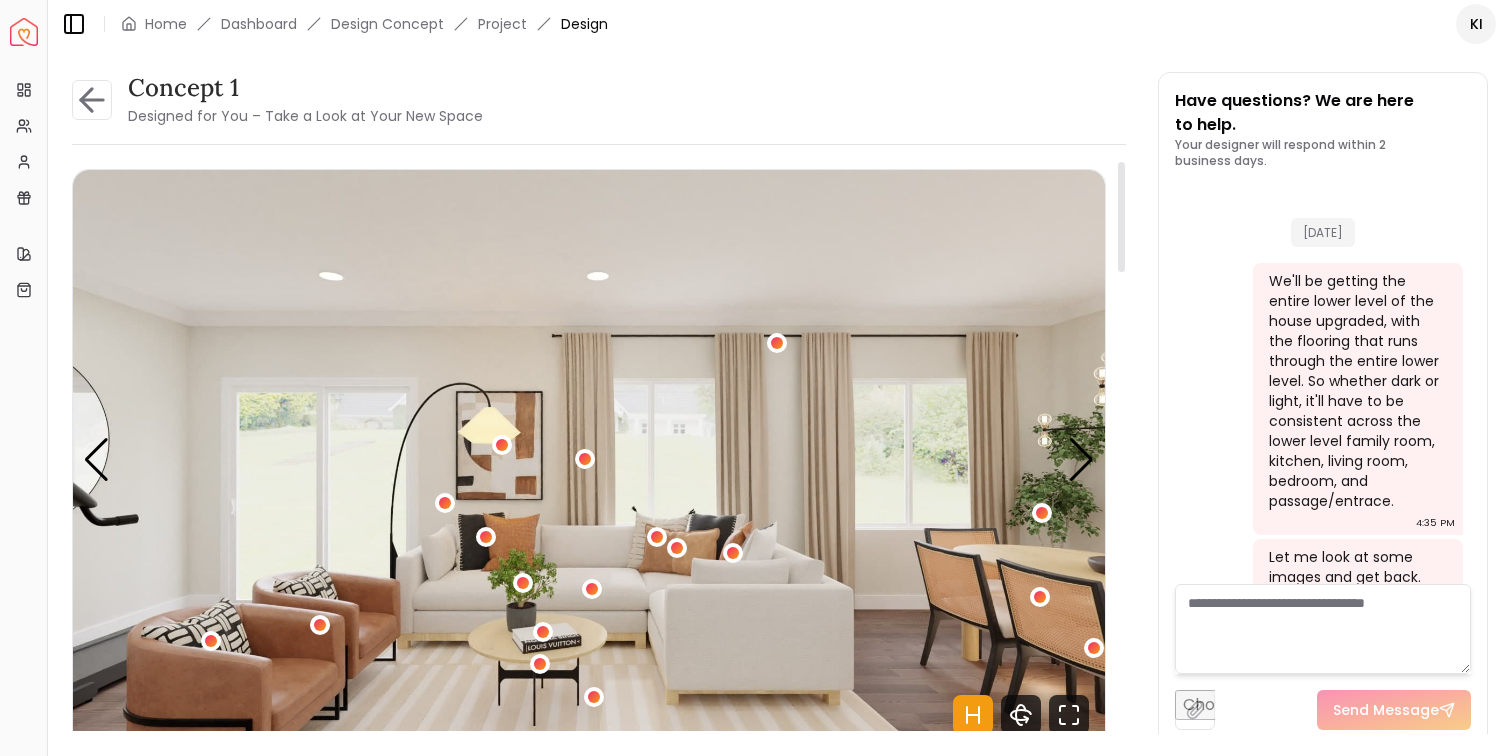 scroll, scrollTop: 3697, scrollLeft: 0, axis: vertical 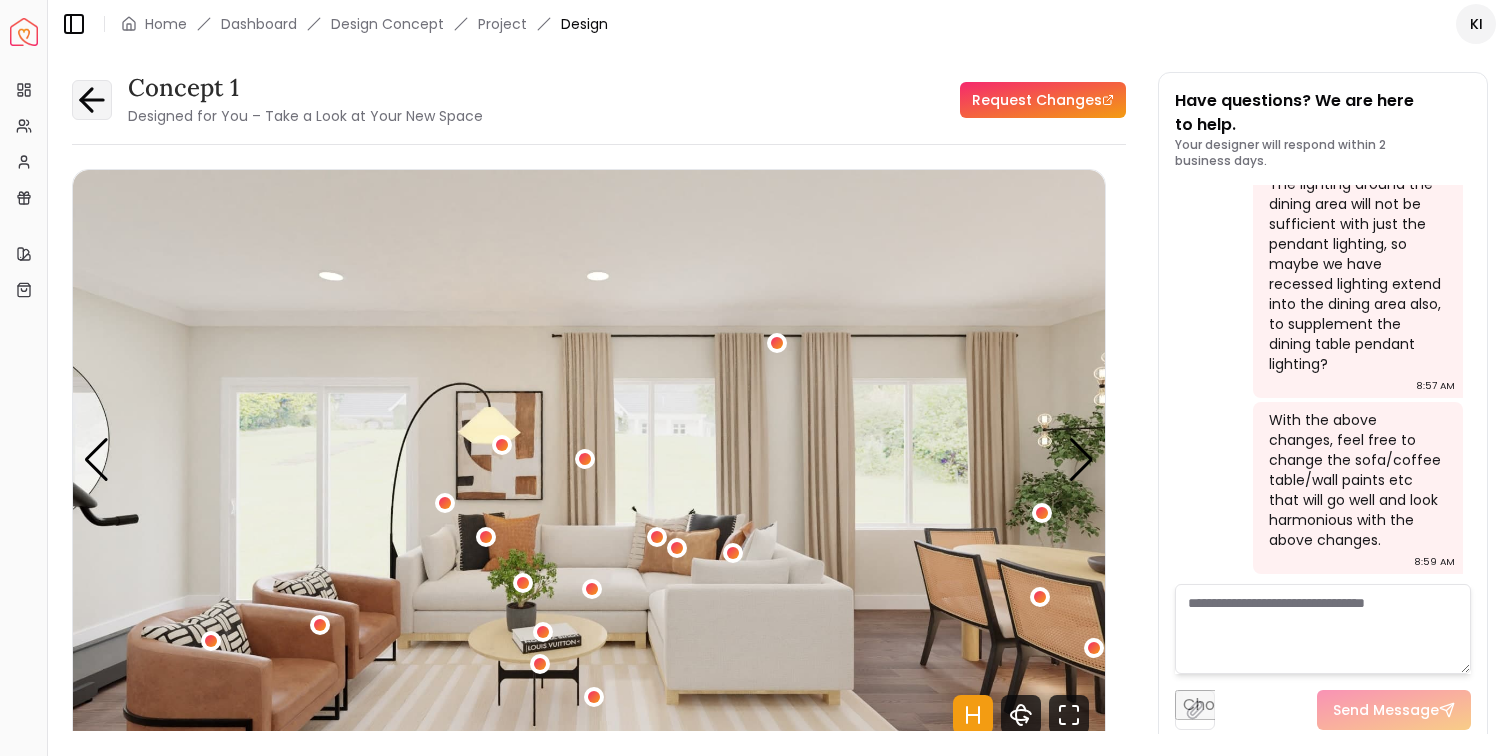 click 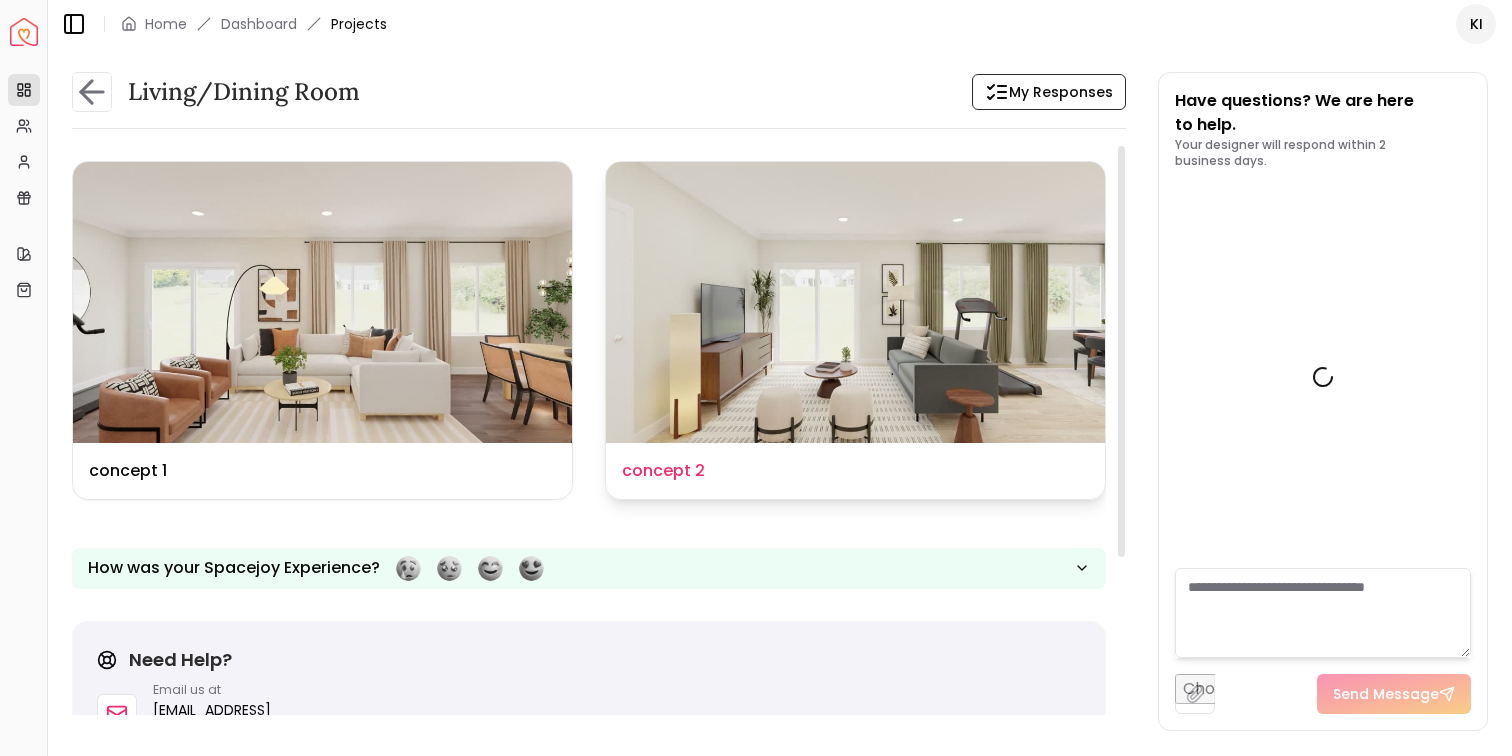 scroll, scrollTop: 3713, scrollLeft: 0, axis: vertical 